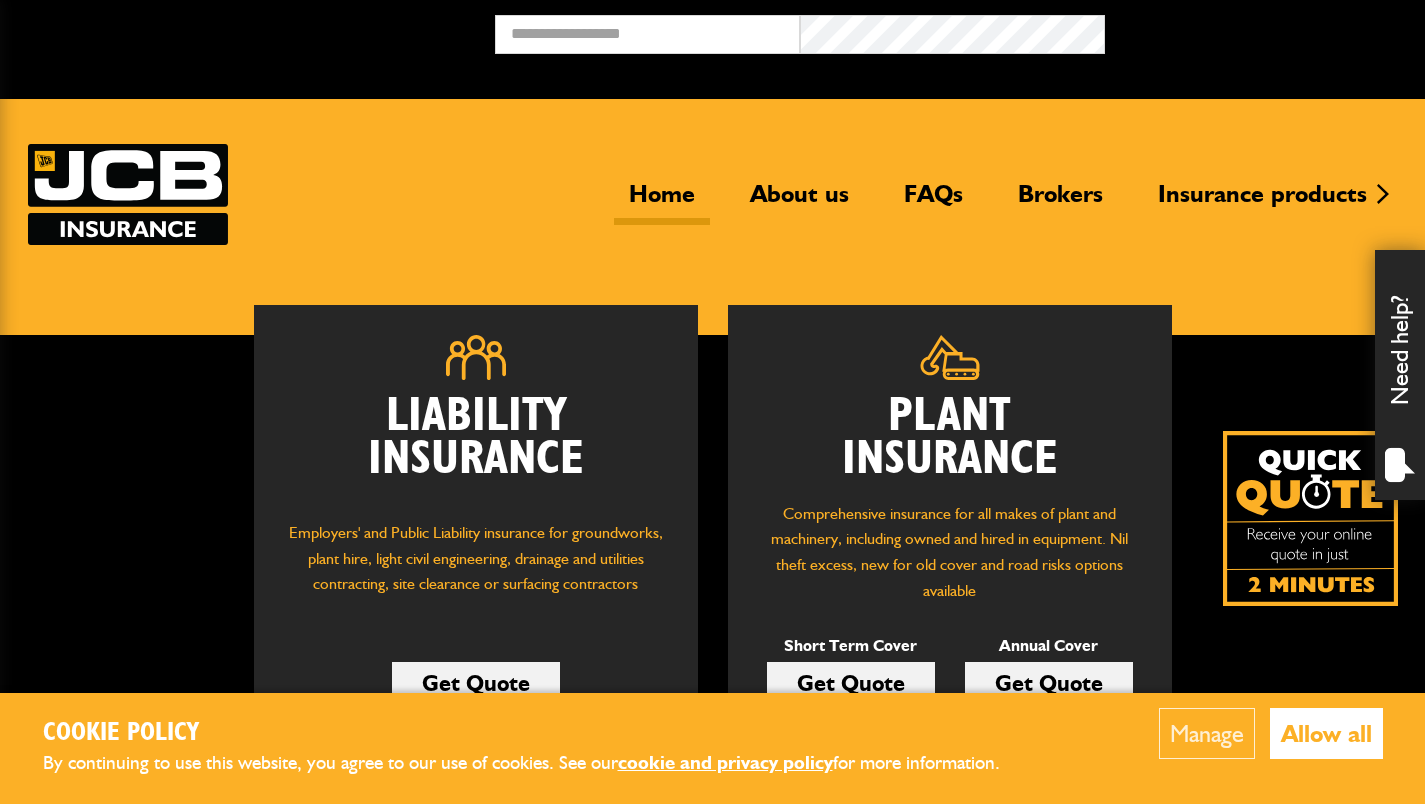 scroll, scrollTop: 0, scrollLeft: 0, axis: both 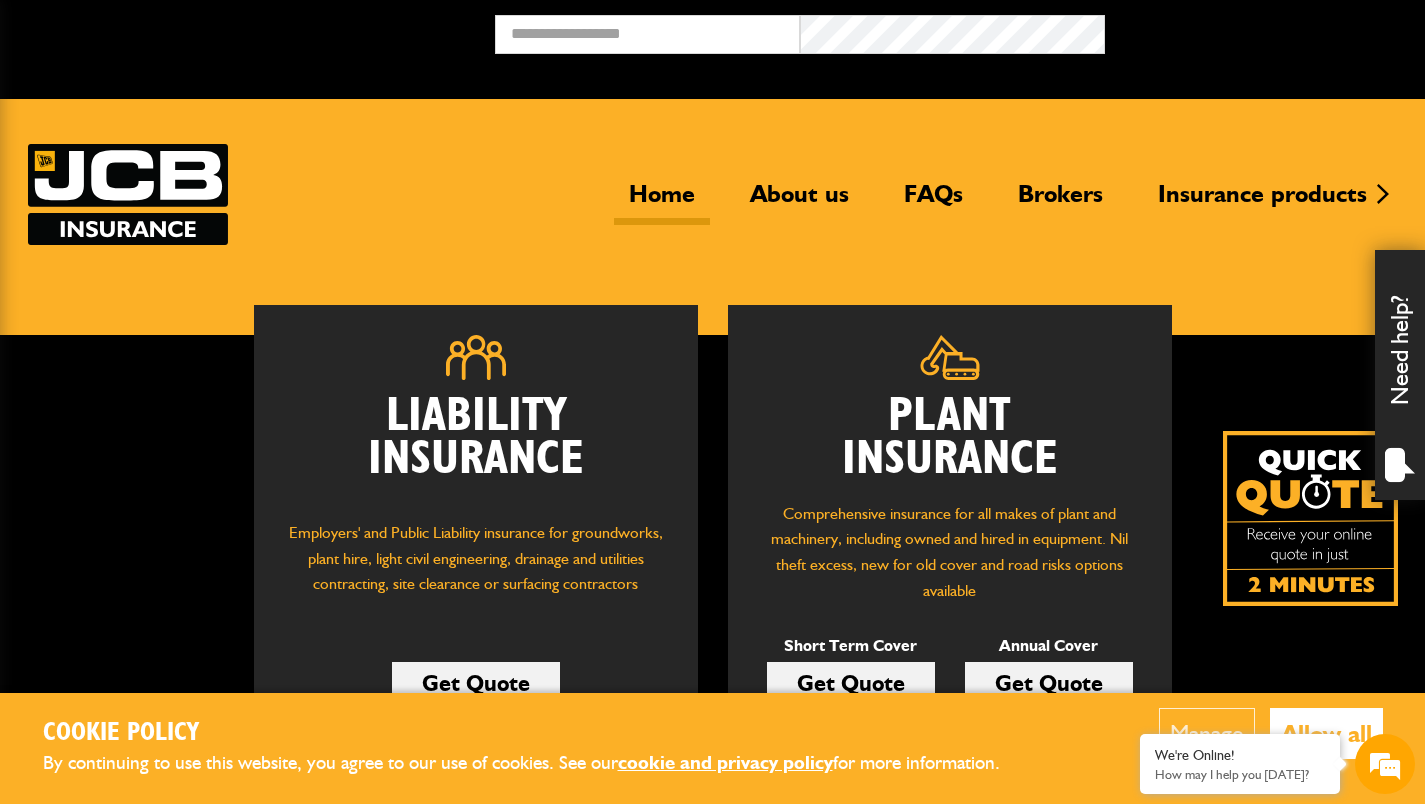click on "We're Online! How may I help you today?" at bounding box center (1240, 764) 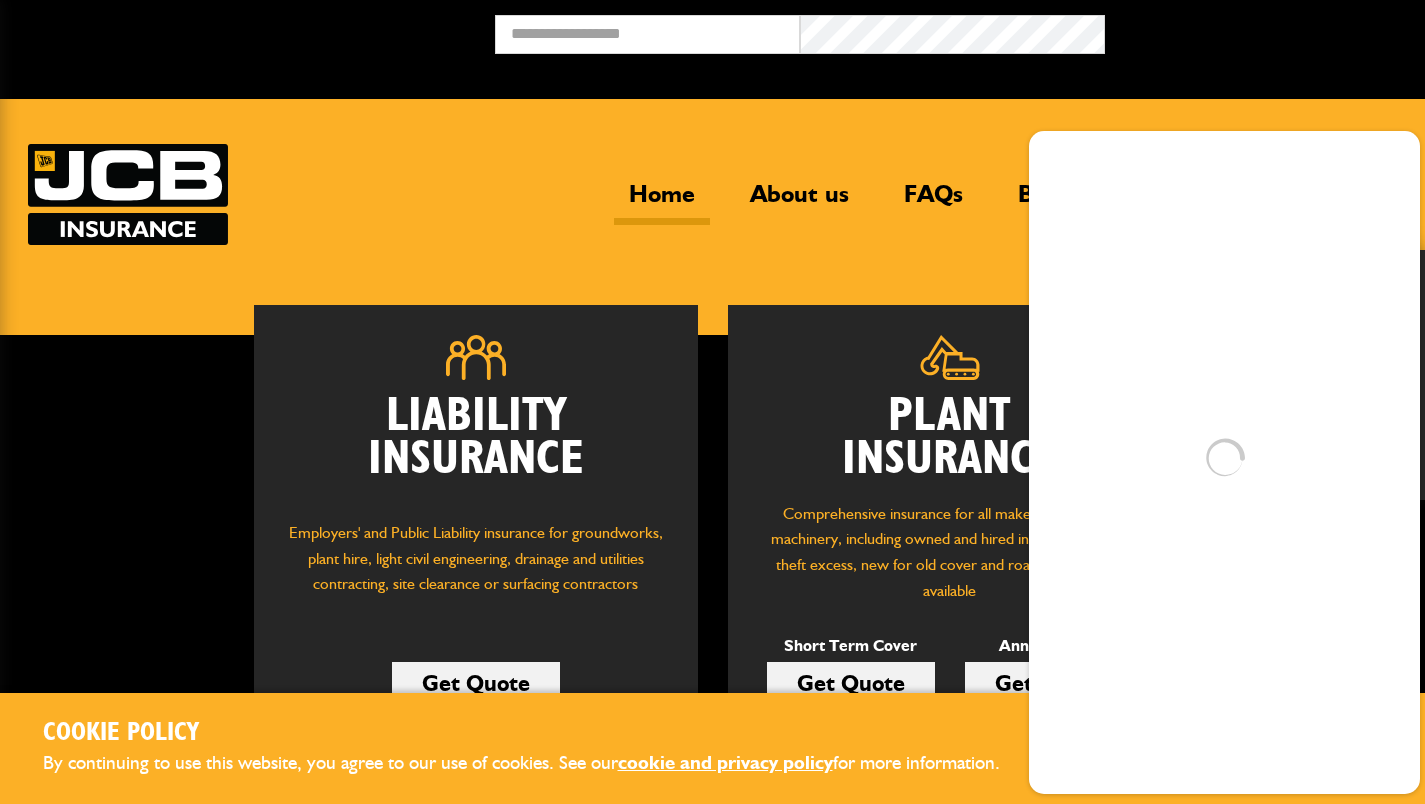 scroll, scrollTop: 0, scrollLeft: 0, axis: both 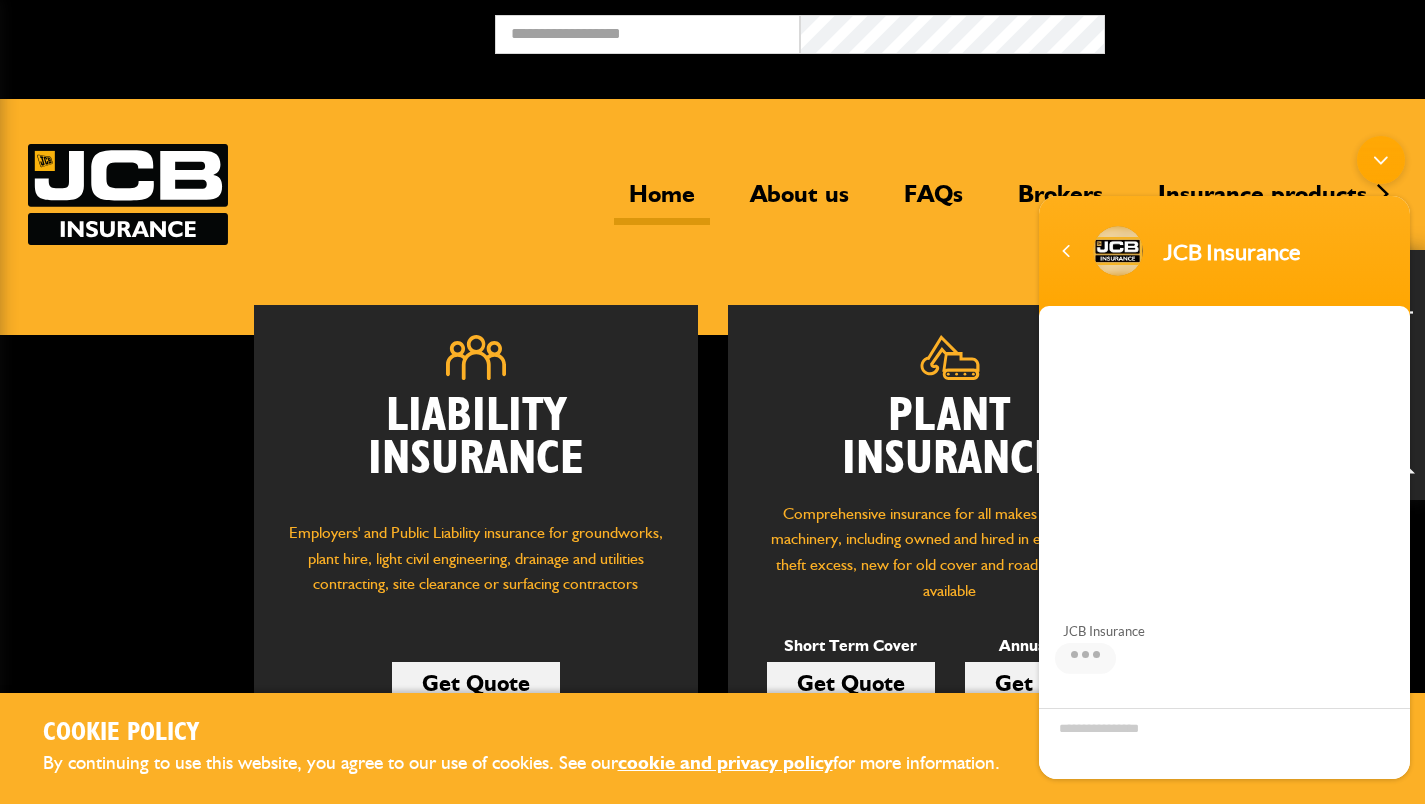 click at bounding box center (1381, 160) 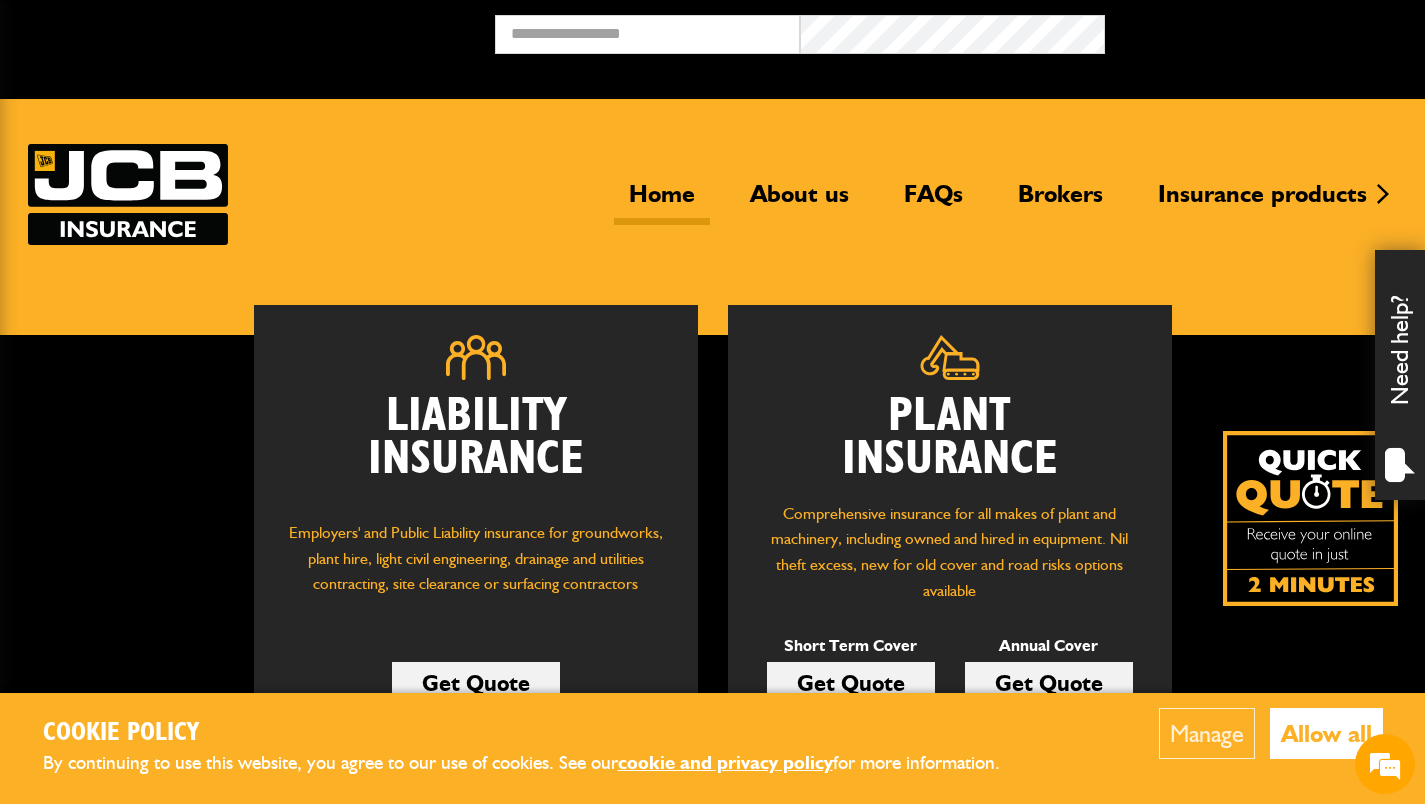 scroll, scrollTop: 134, scrollLeft: 0, axis: vertical 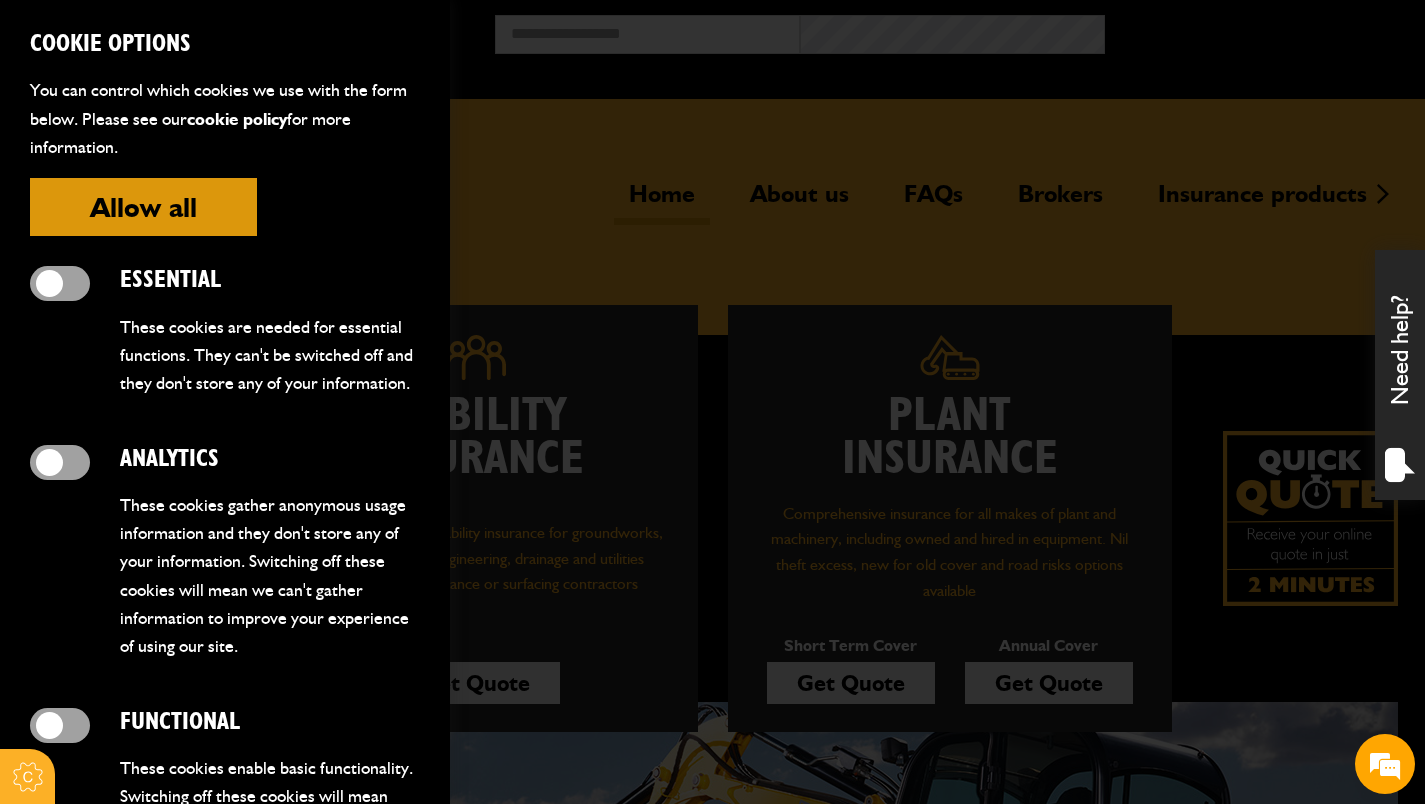 click at bounding box center (60, 283) 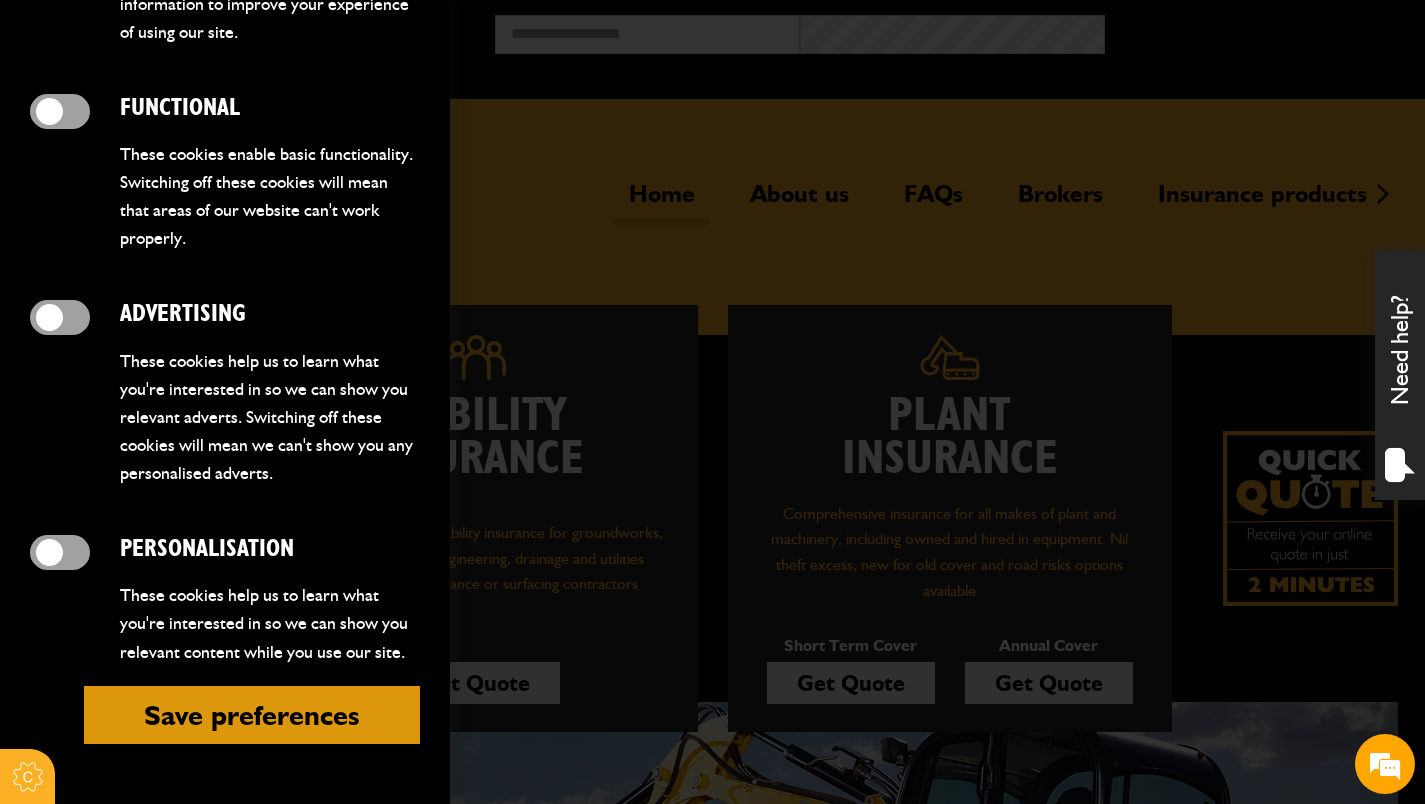 scroll, scrollTop: 671, scrollLeft: 0, axis: vertical 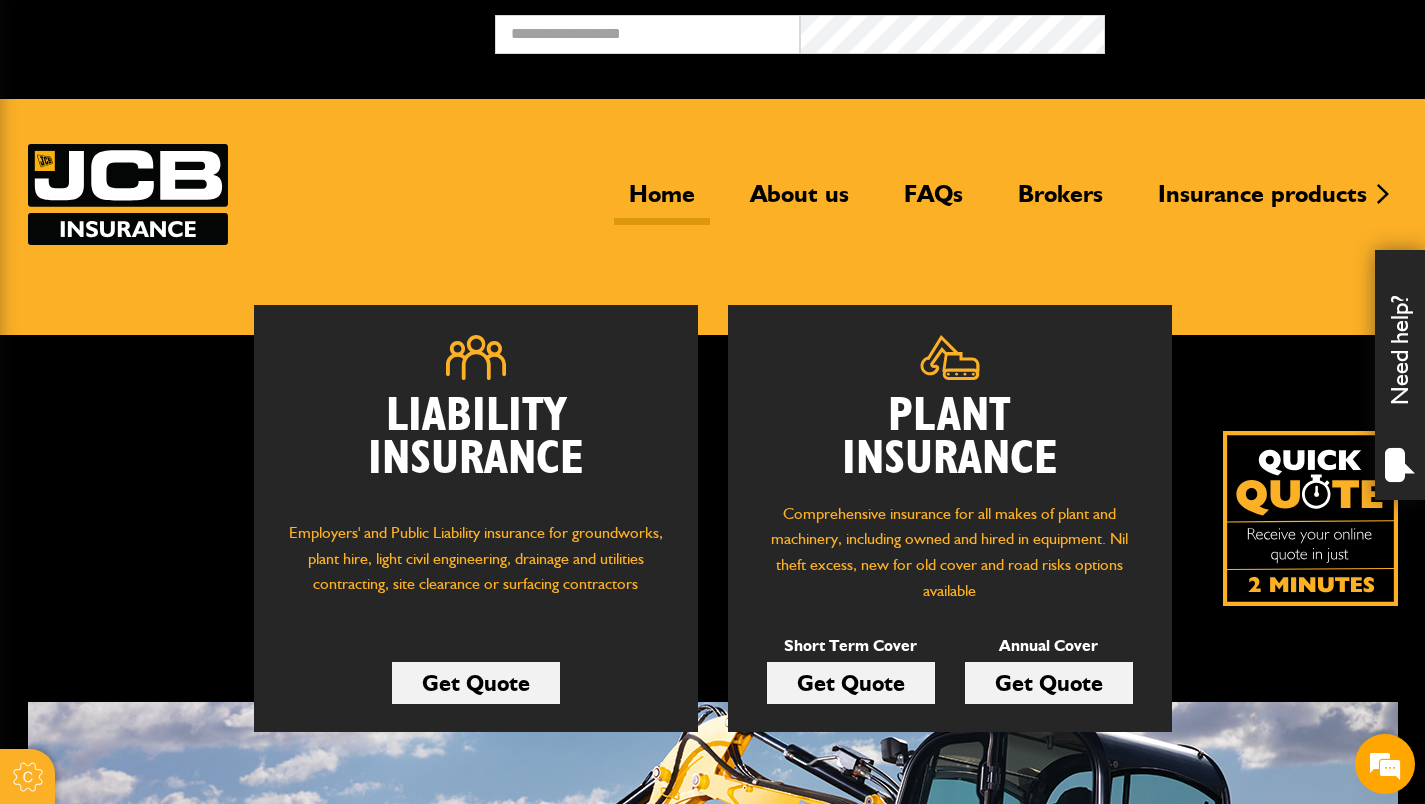click on "Get Quote" at bounding box center (851, 683) 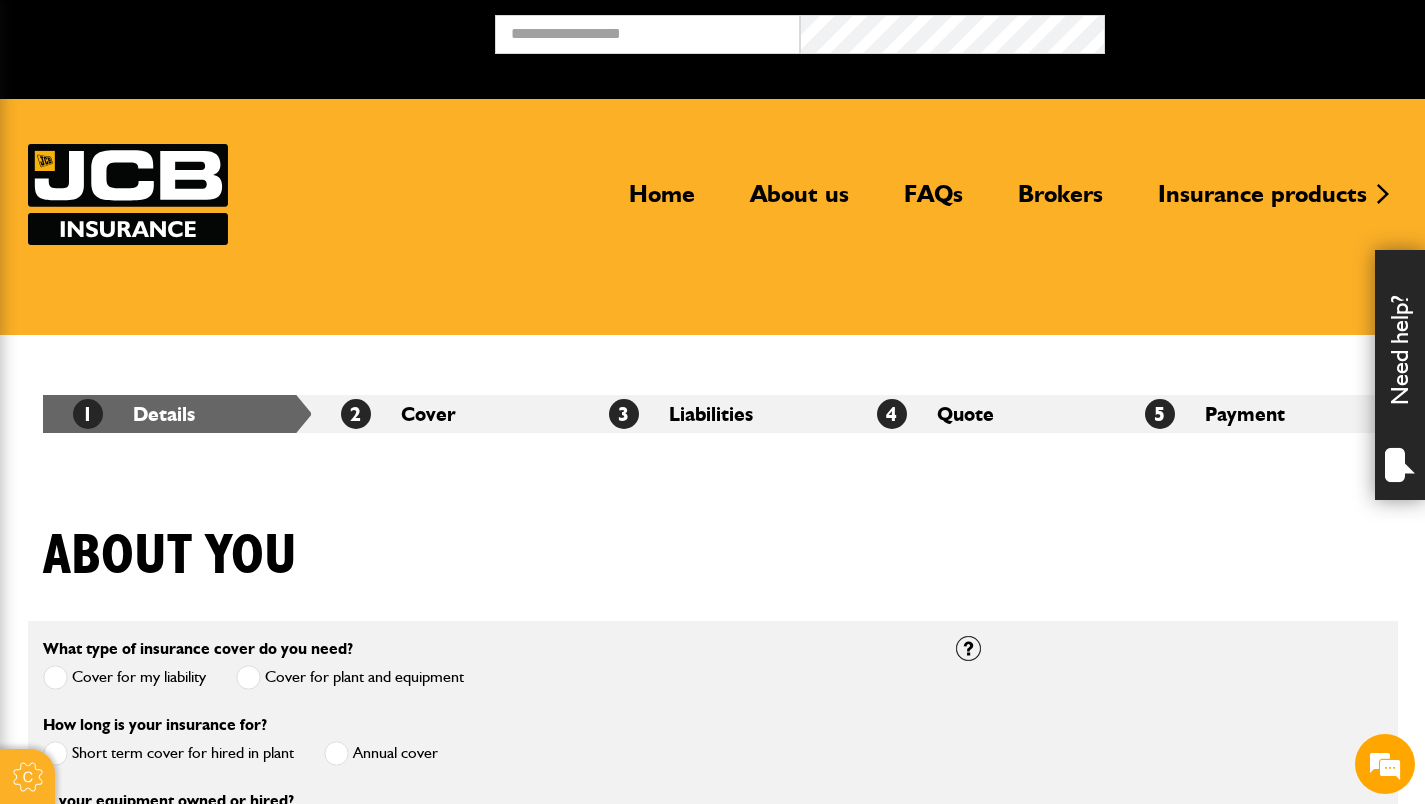 scroll, scrollTop: 0, scrollLeft: 0, axis: both 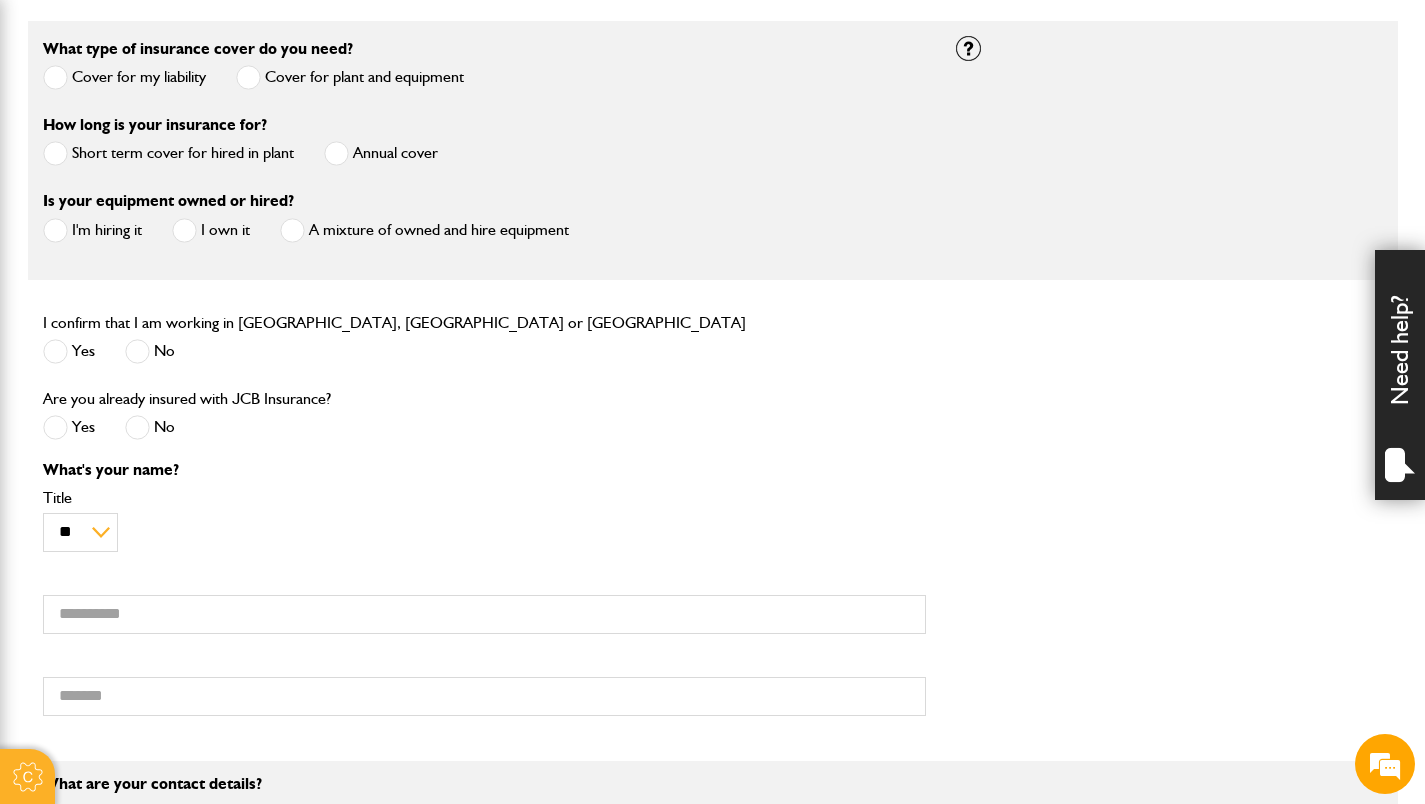 click on "Short term cover for hired in plant" at bounding box center [168, 153] 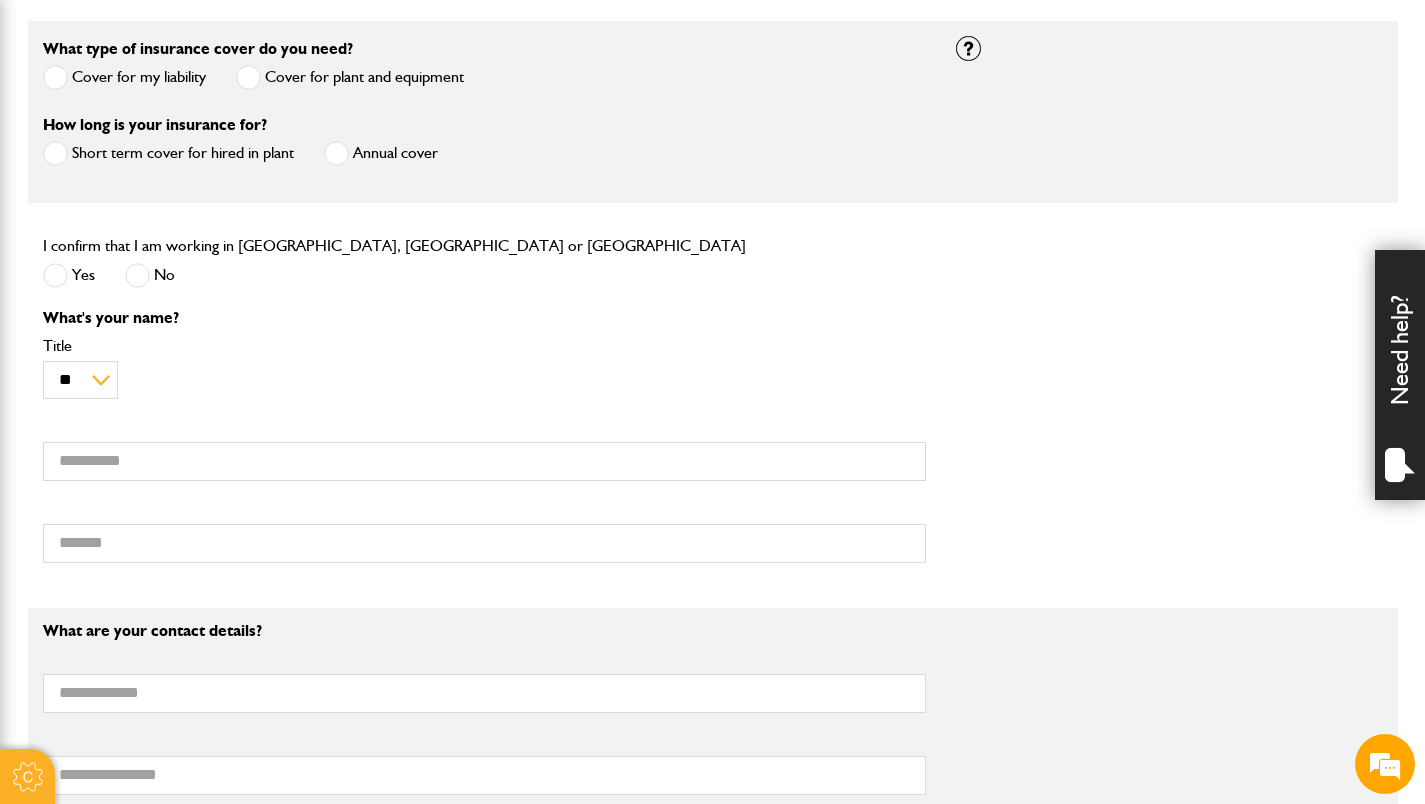 click on "Yes" at bounding box center (69, 275) 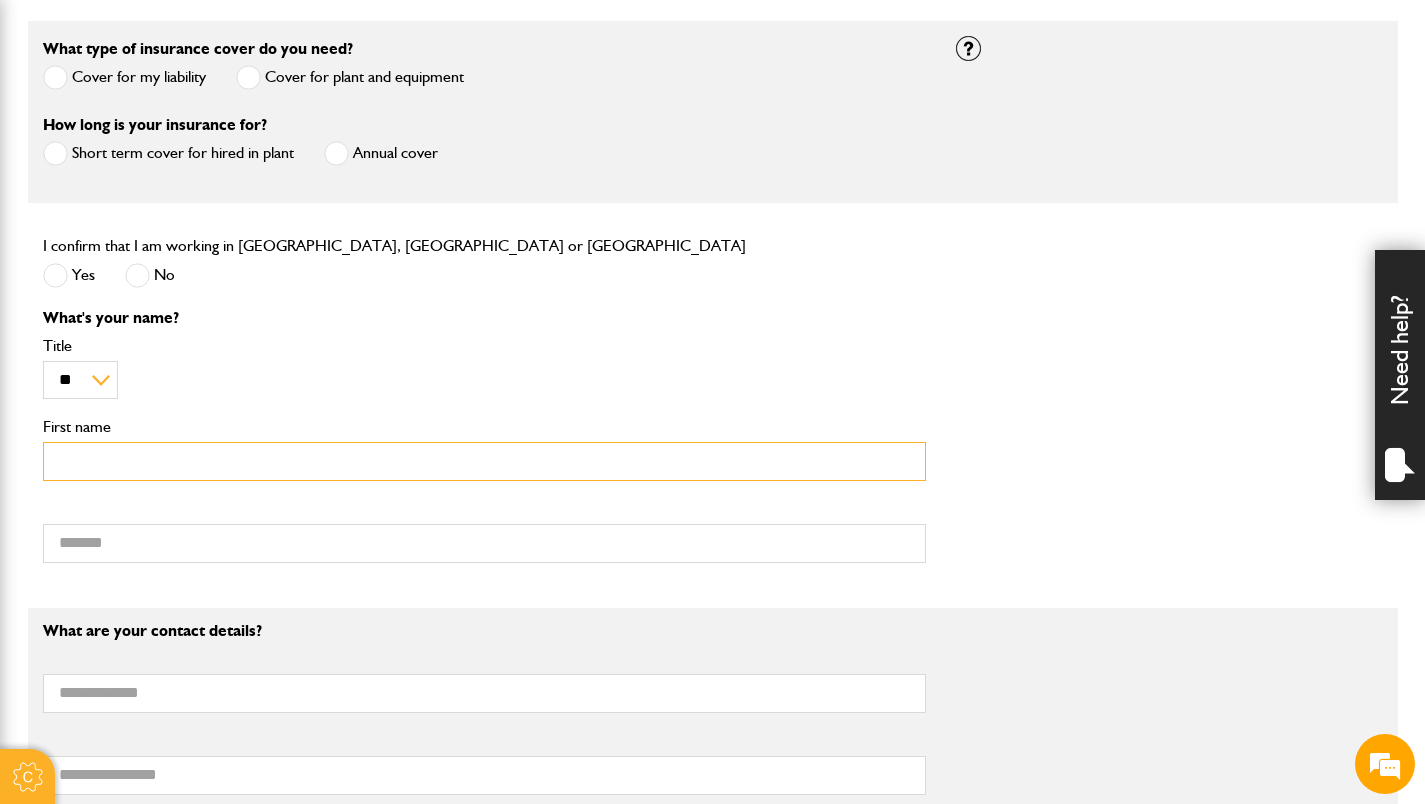 click on "First name" at bounding box center (484, 461) 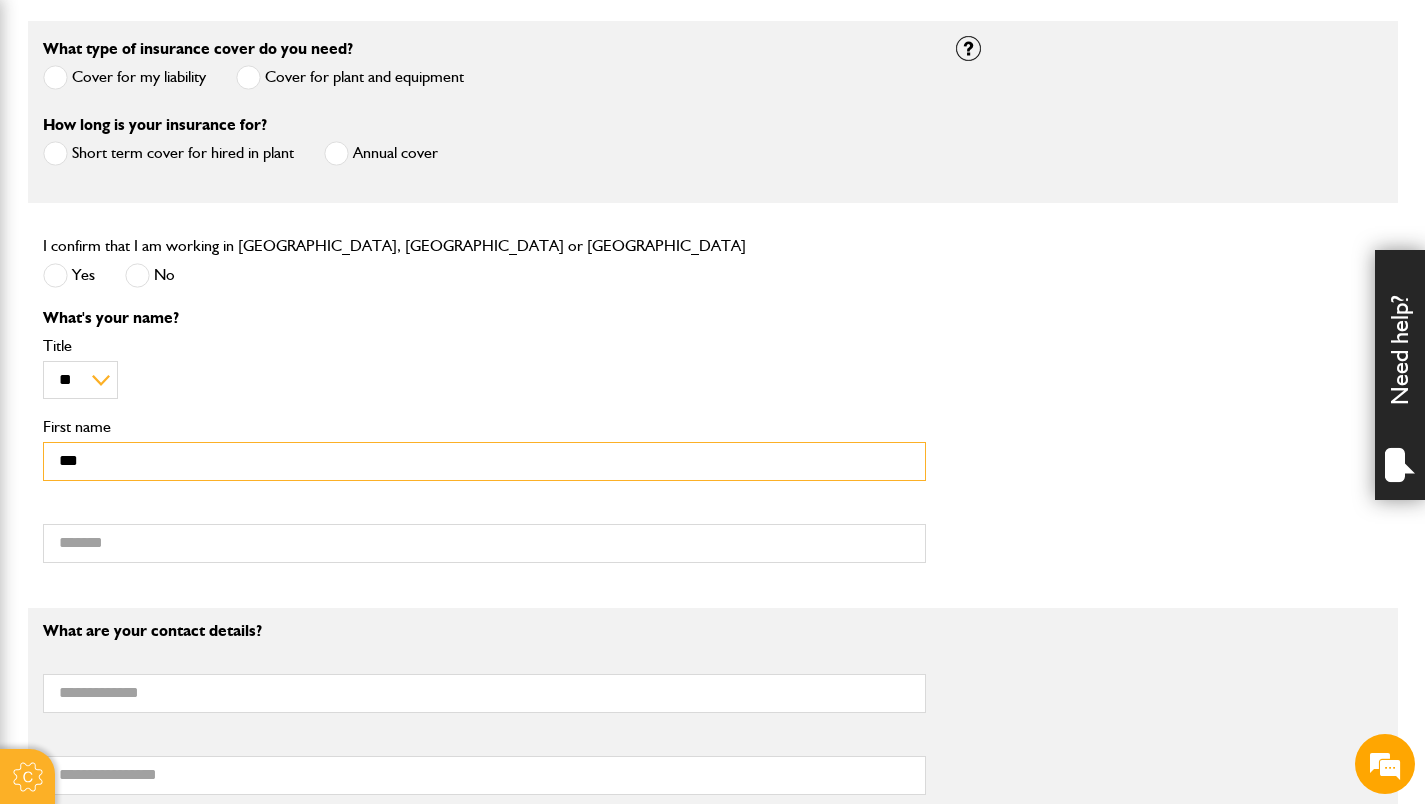 type on "***" 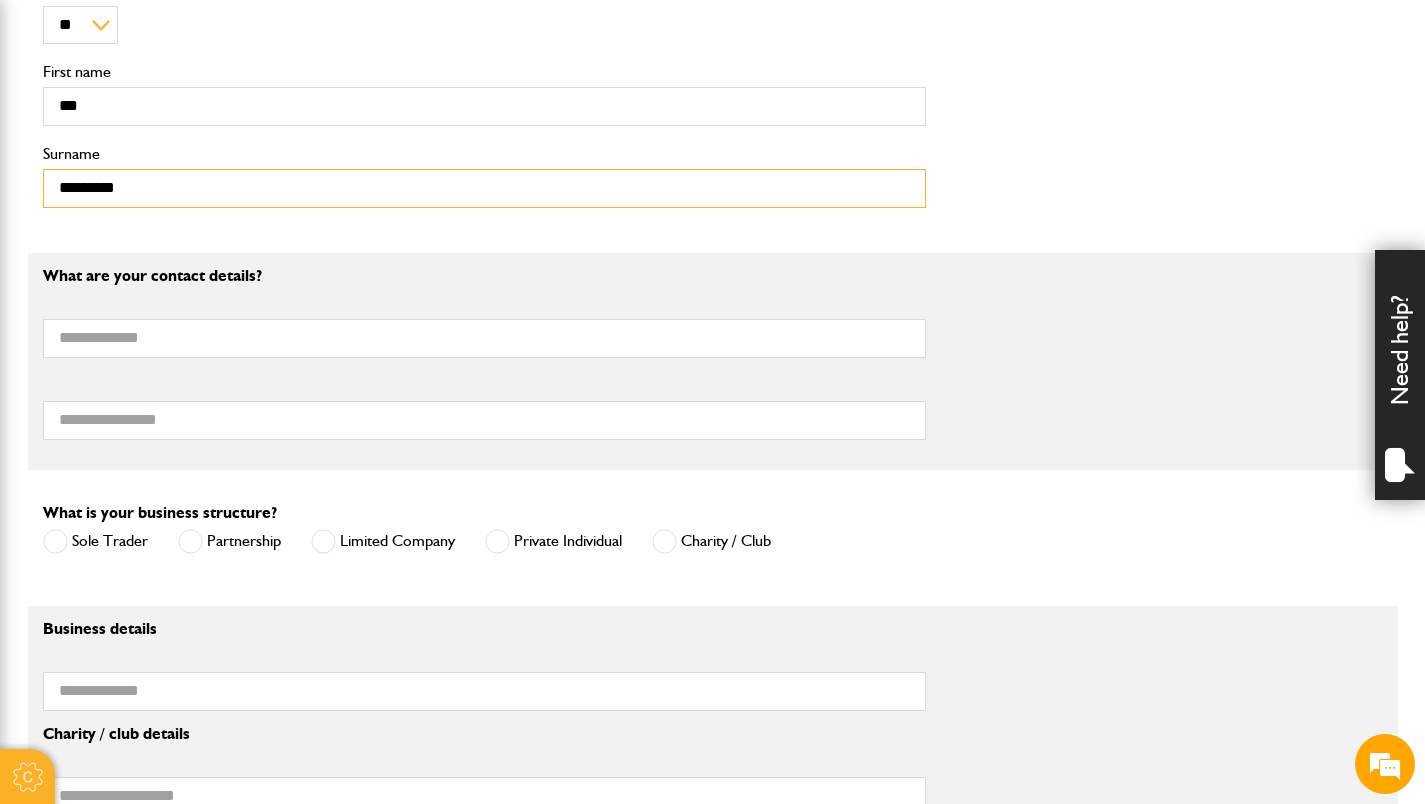 scroll, scrollTop: 1000, scrollLeft: 0, axis: vertical 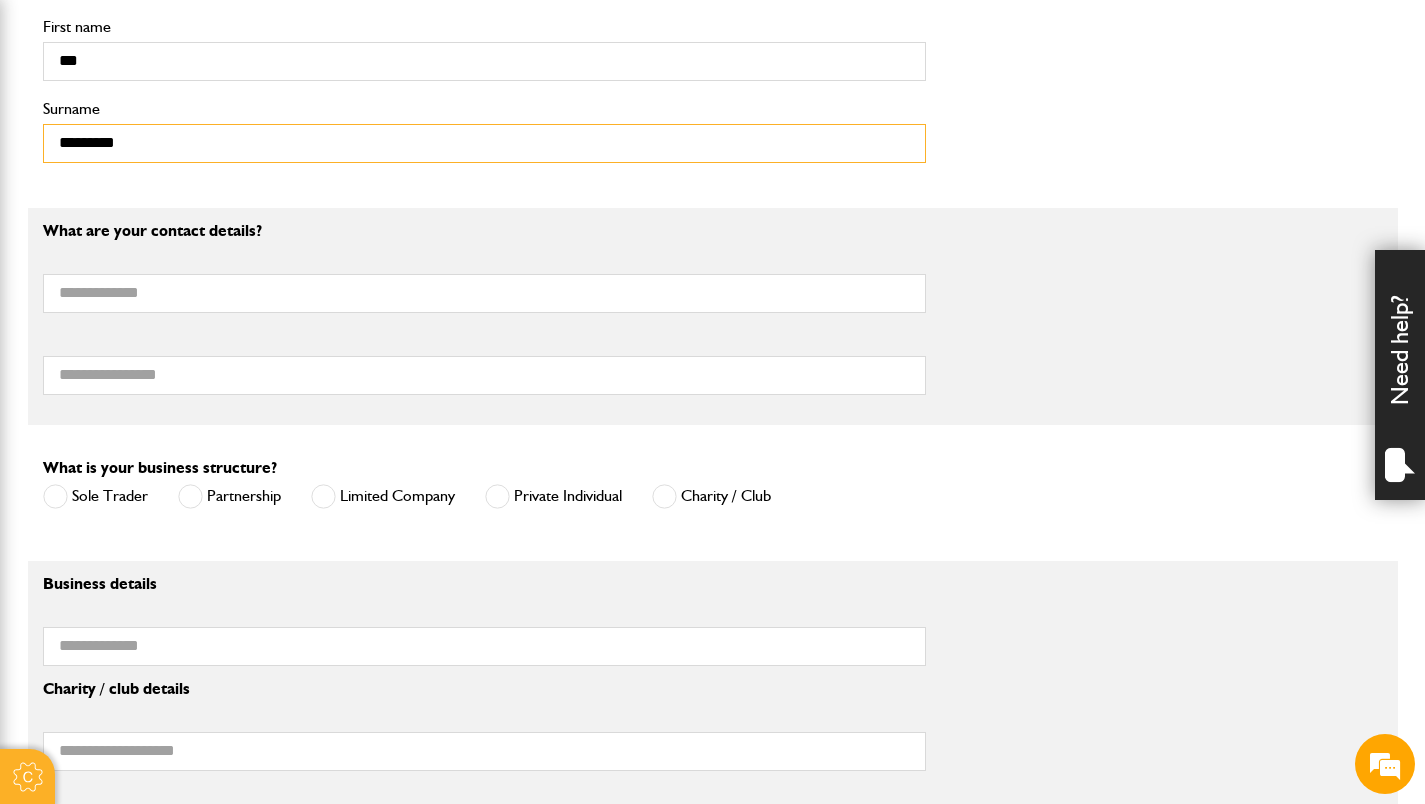 type on "*********" 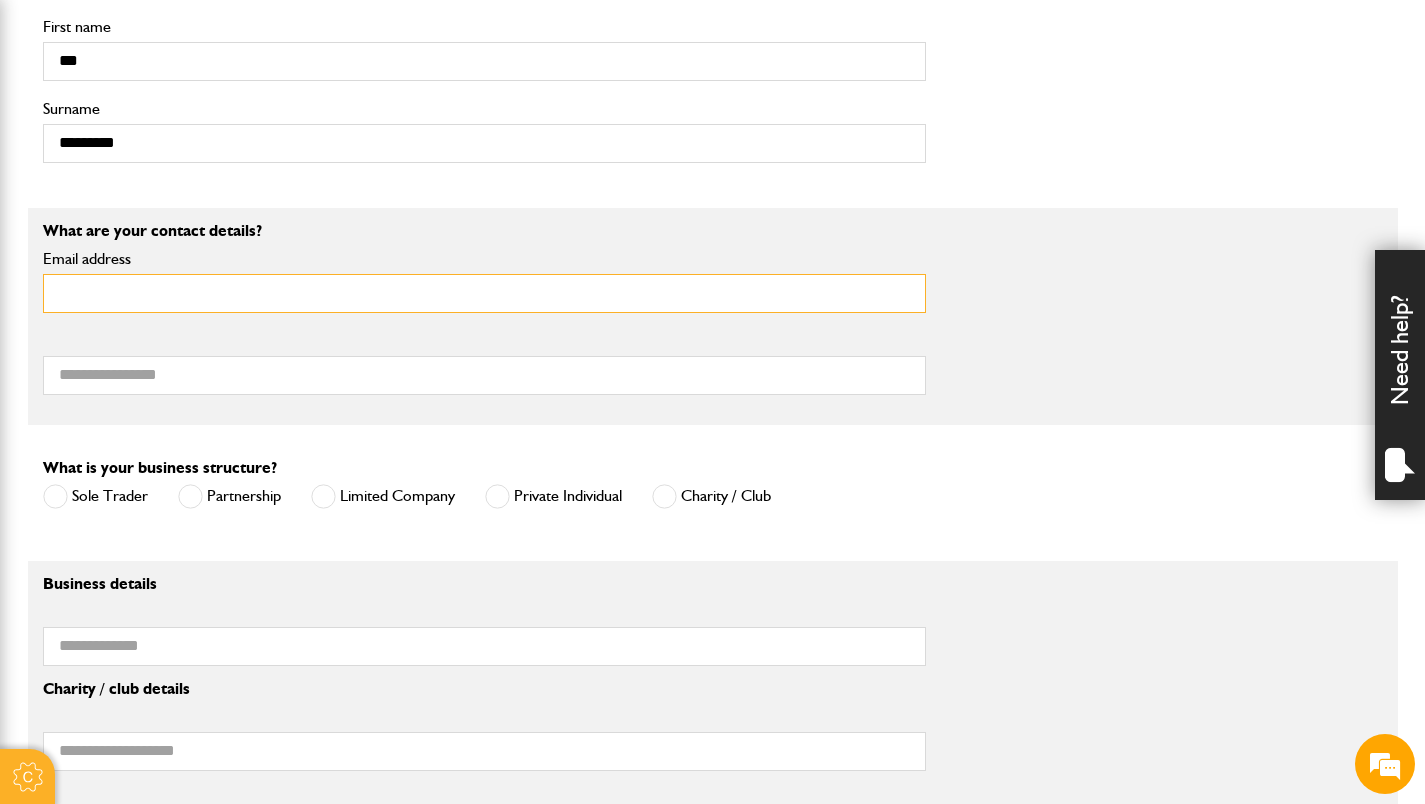 click on "Email address" at bounding box center (484, 293) 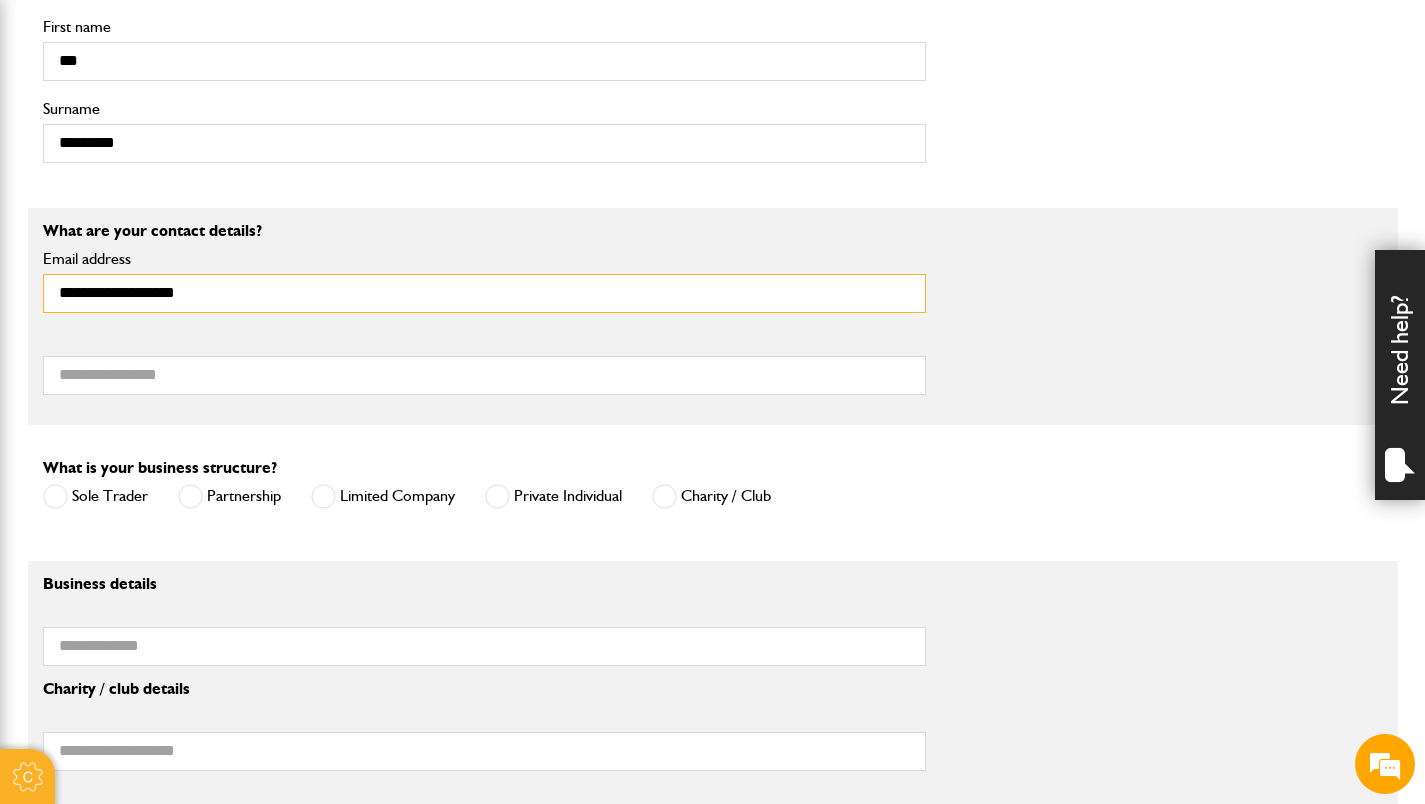 type on "**********" 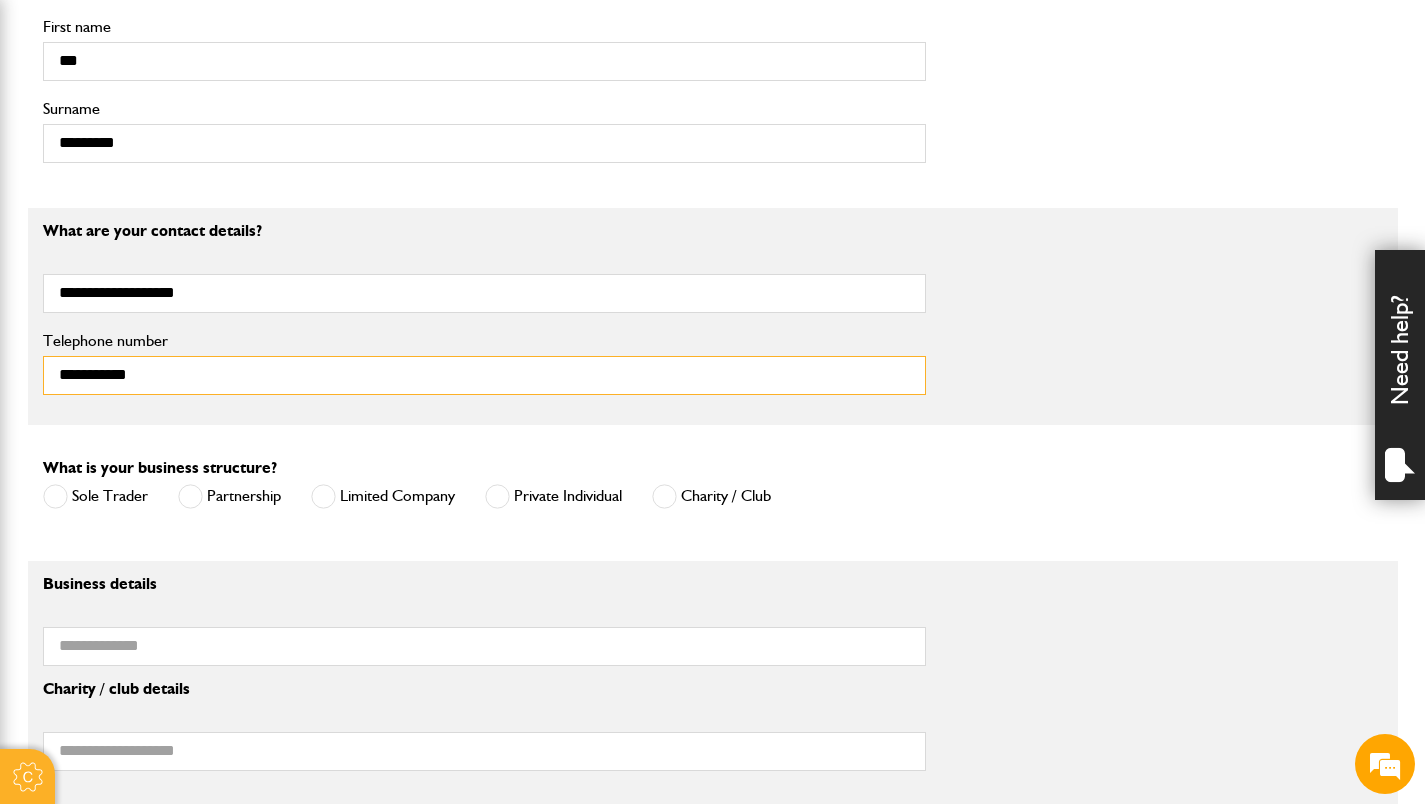 type on "**********" 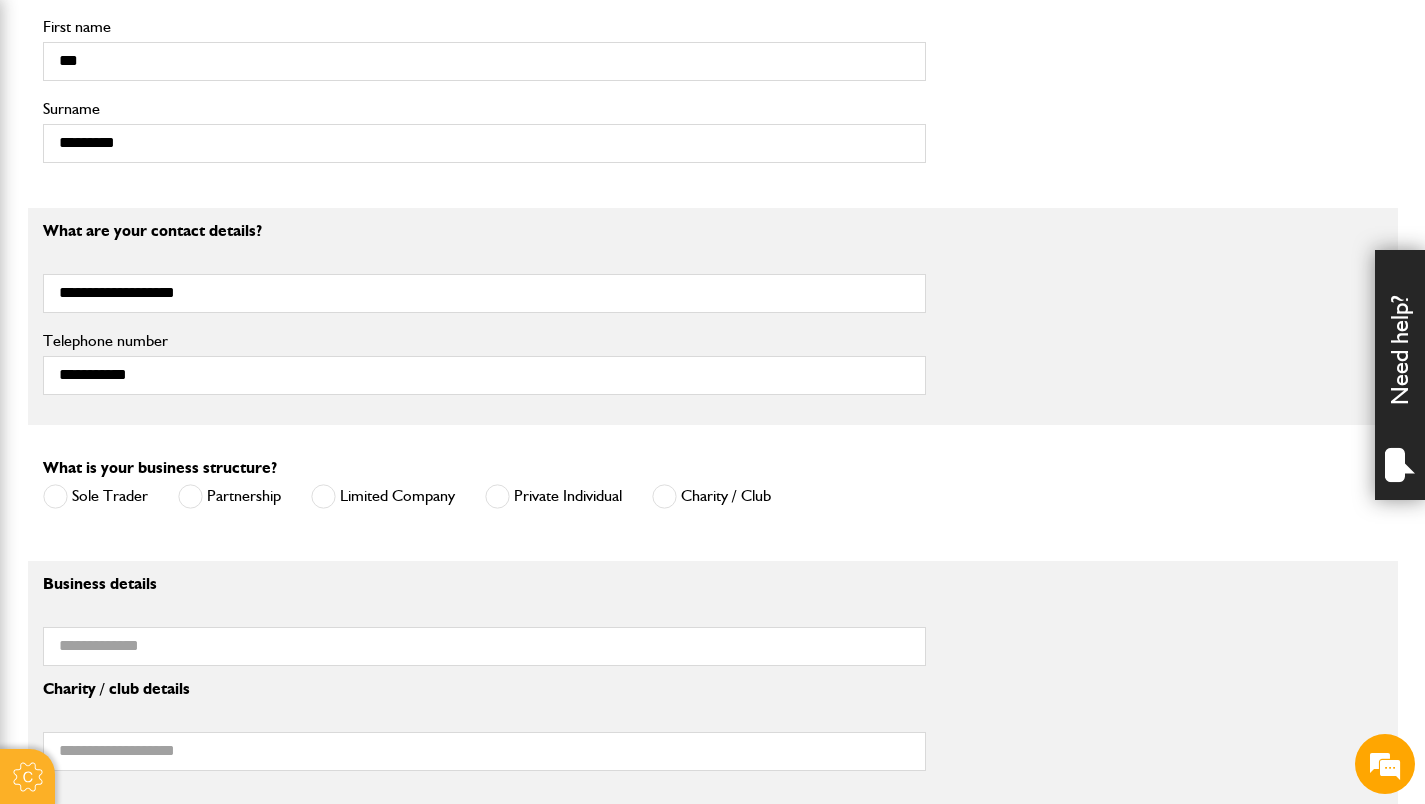 click on "Private Individual" at bounding box center (553, 496) 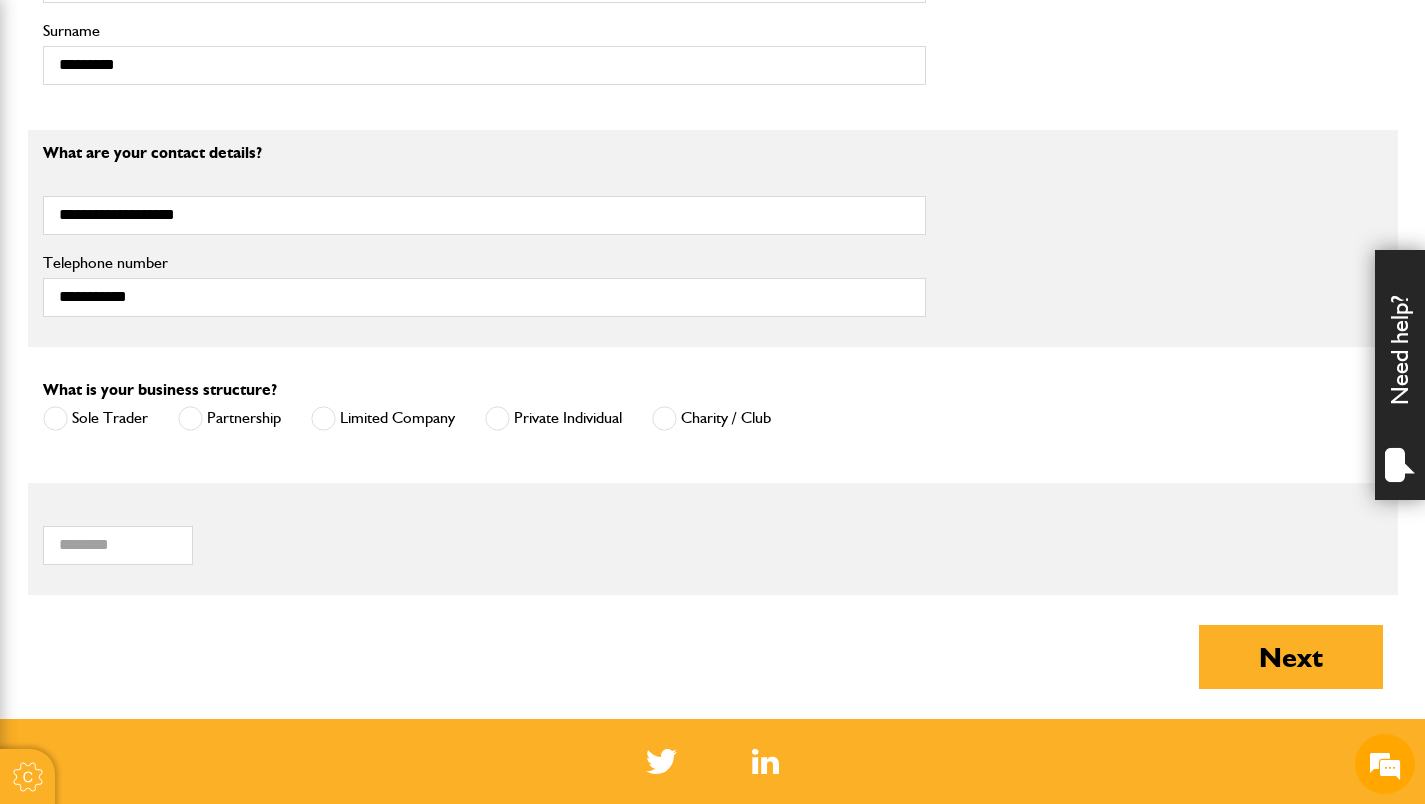 scroll, scrollTop: 1200, scrollLeft: 0, axis: vertical 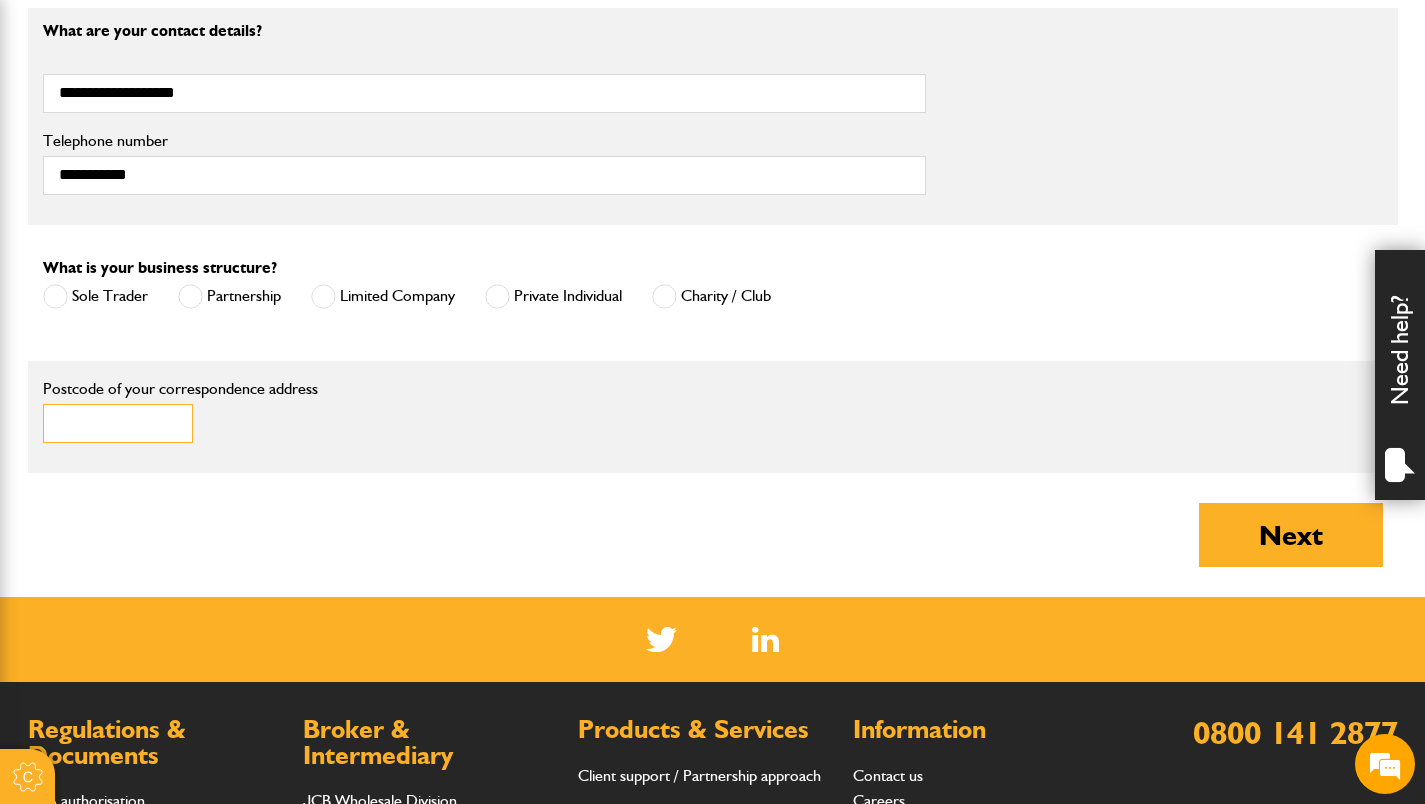click on "Postcode of your correspondence address" at bounding box center (118, 423) 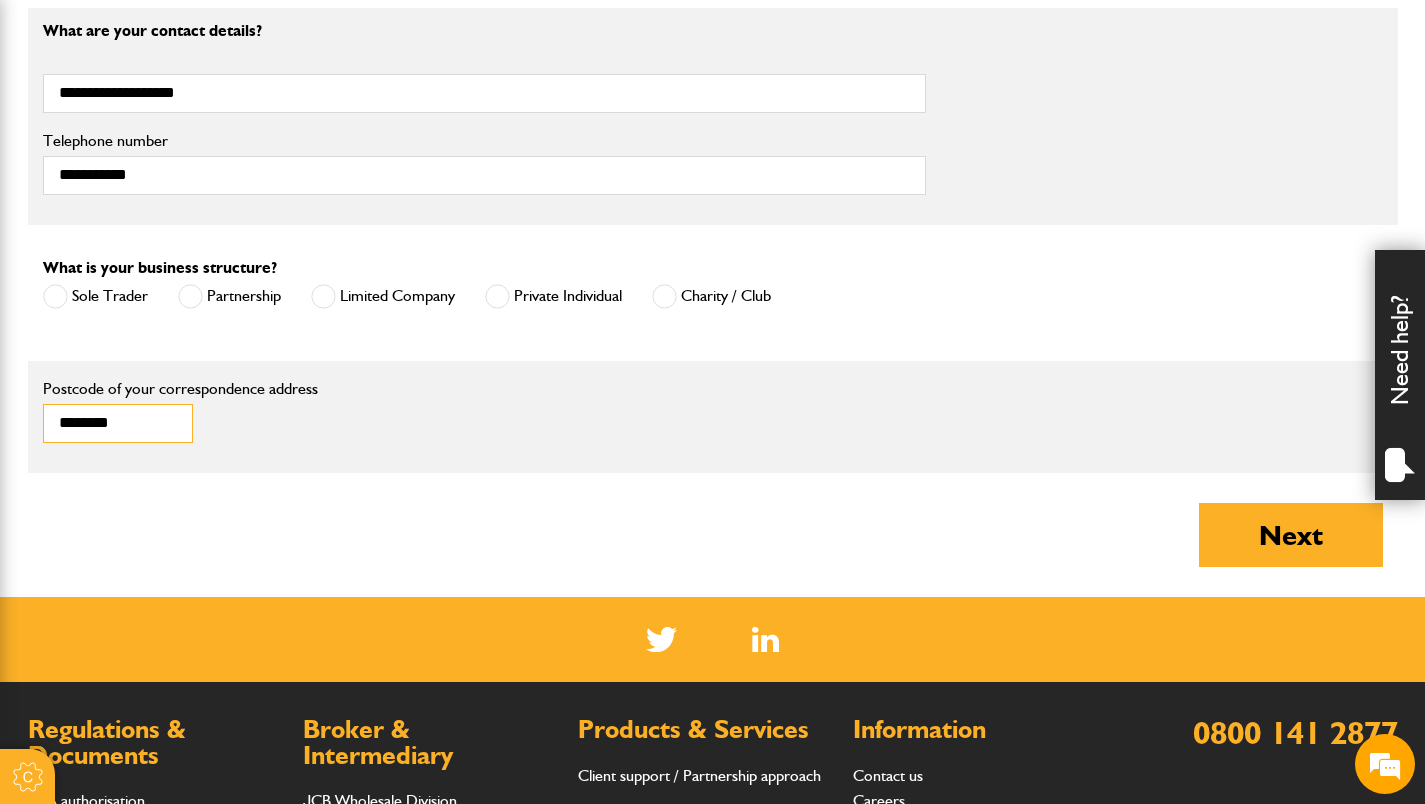type on "********" 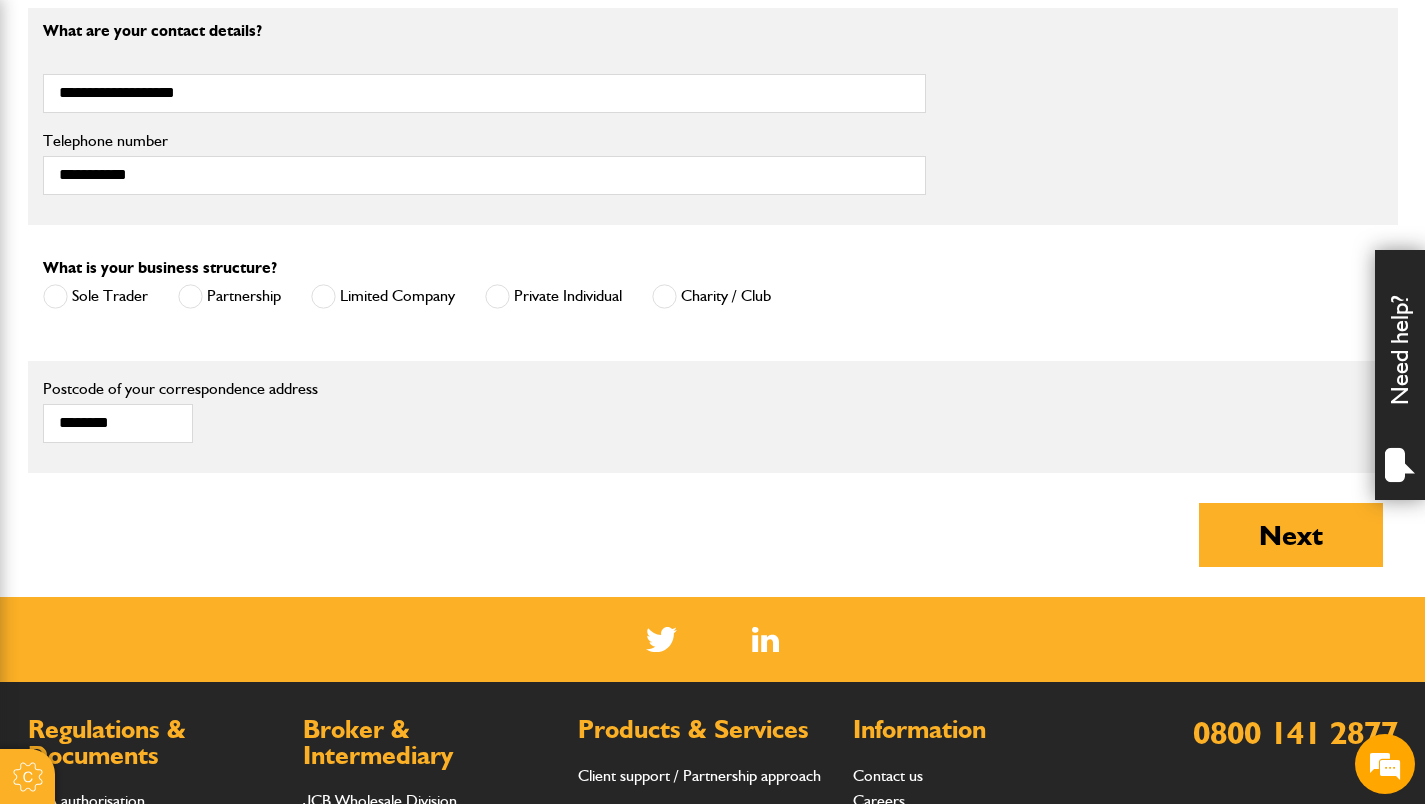 click on "Next" at bounding box center [1291, 535] 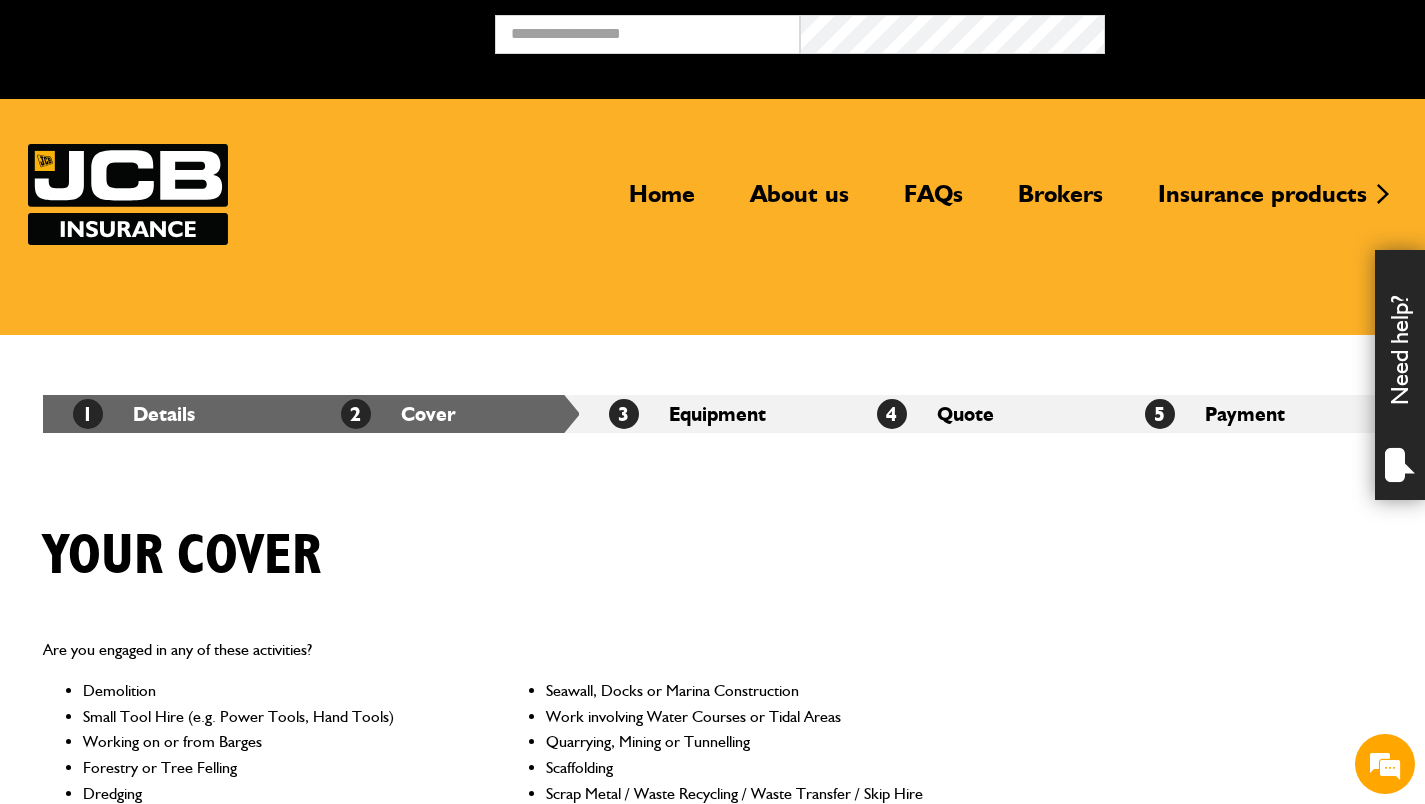 scroll, scrollTop: 0, scrollLeft: 0, axis: both 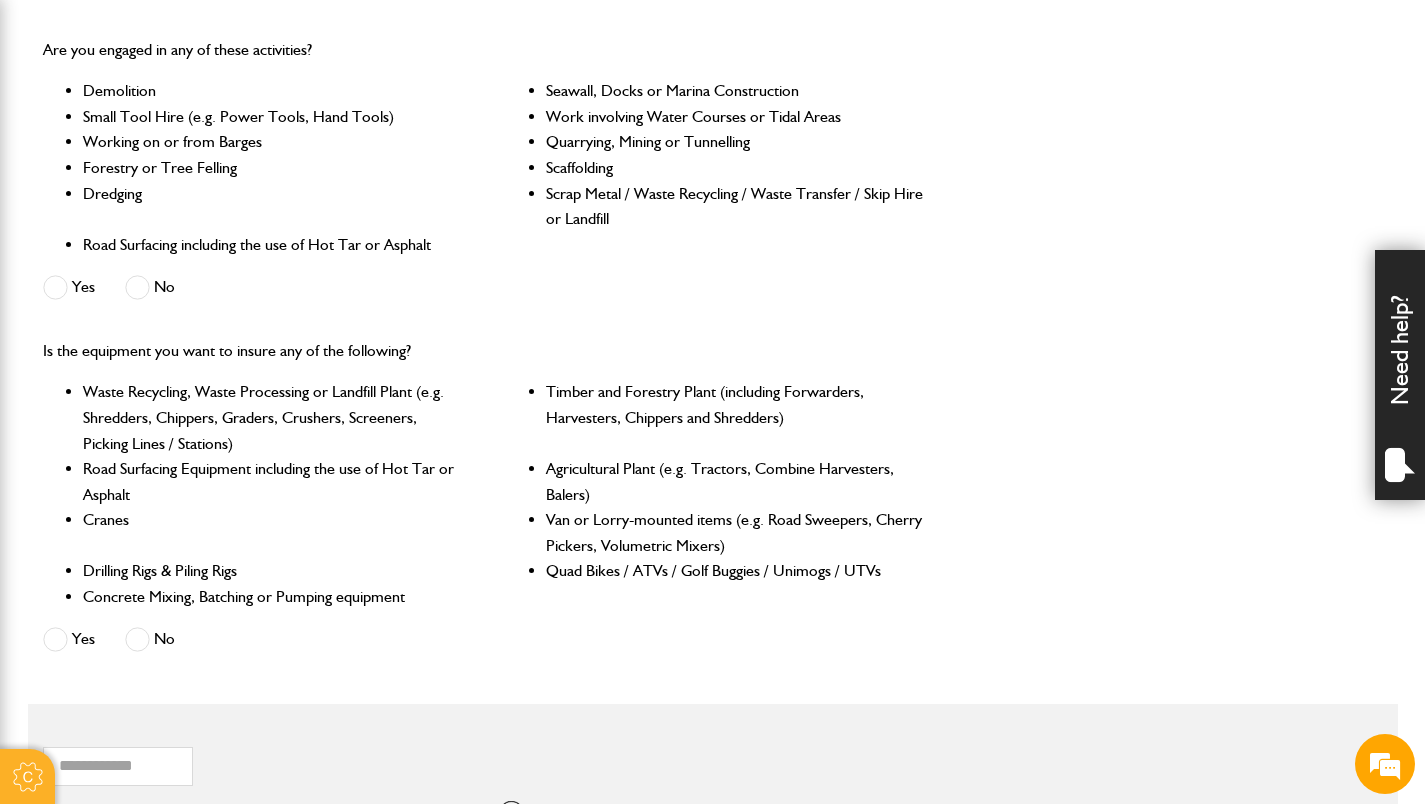 click at bounding box center (137, 287) 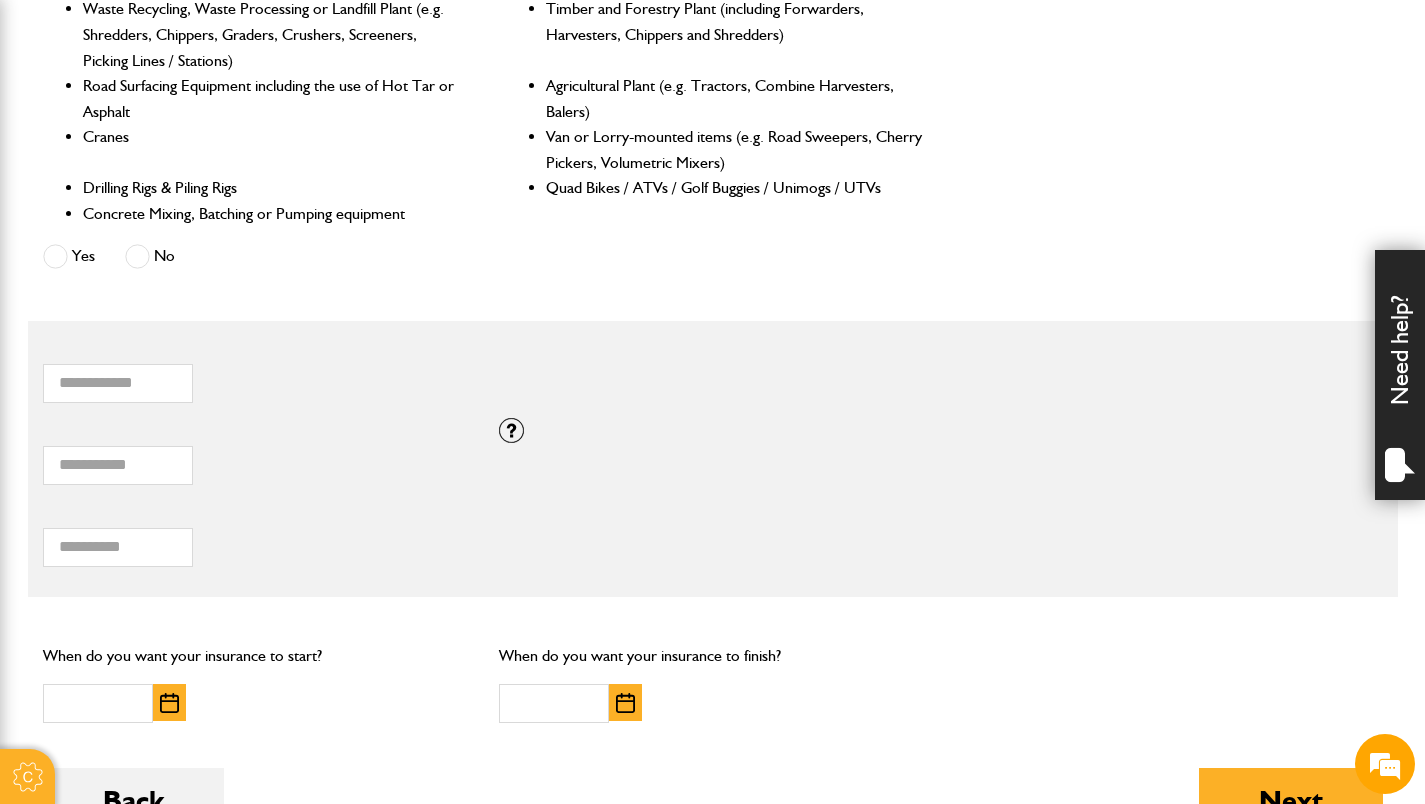 scroll, scrollTop: 1000, scrollLeft: 0, axis: vertical 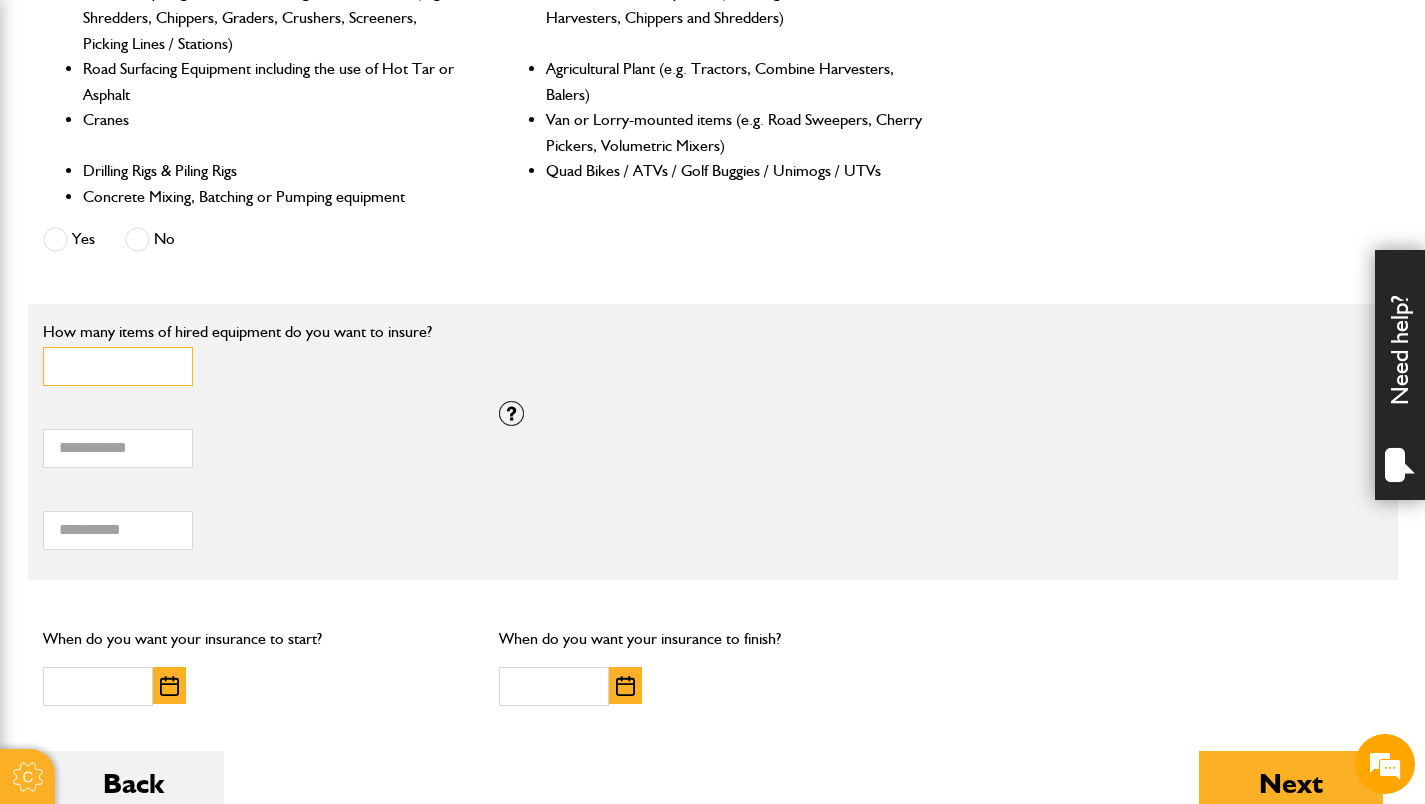 drag, startPoint x: 93, startPoint y: 348, endPoint x: 13, endPoint y: 370, distance: 82.96987 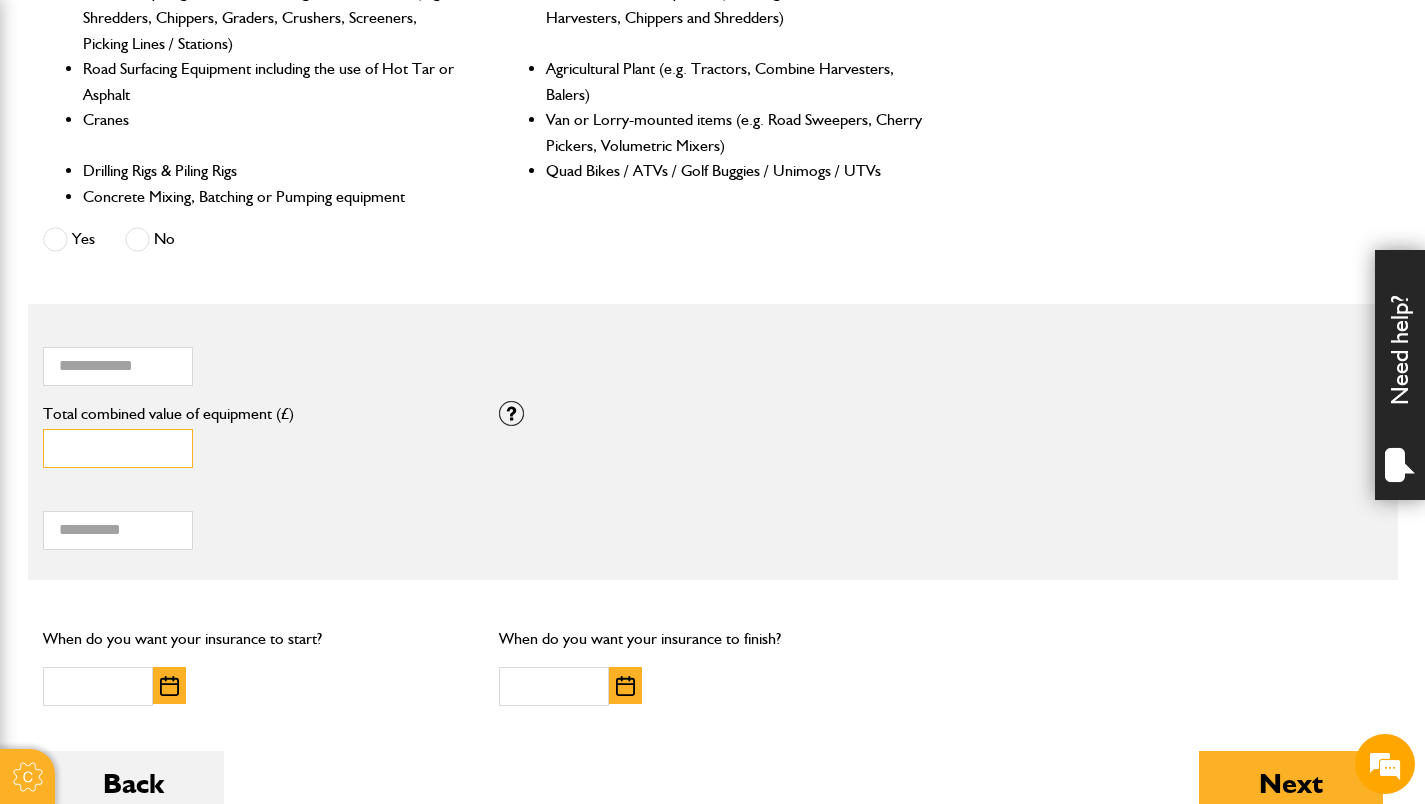 drag, startPoint x: 129, startPoint y: 452, endPoint x: 29, endPoint y: 456, distance: 100.07997 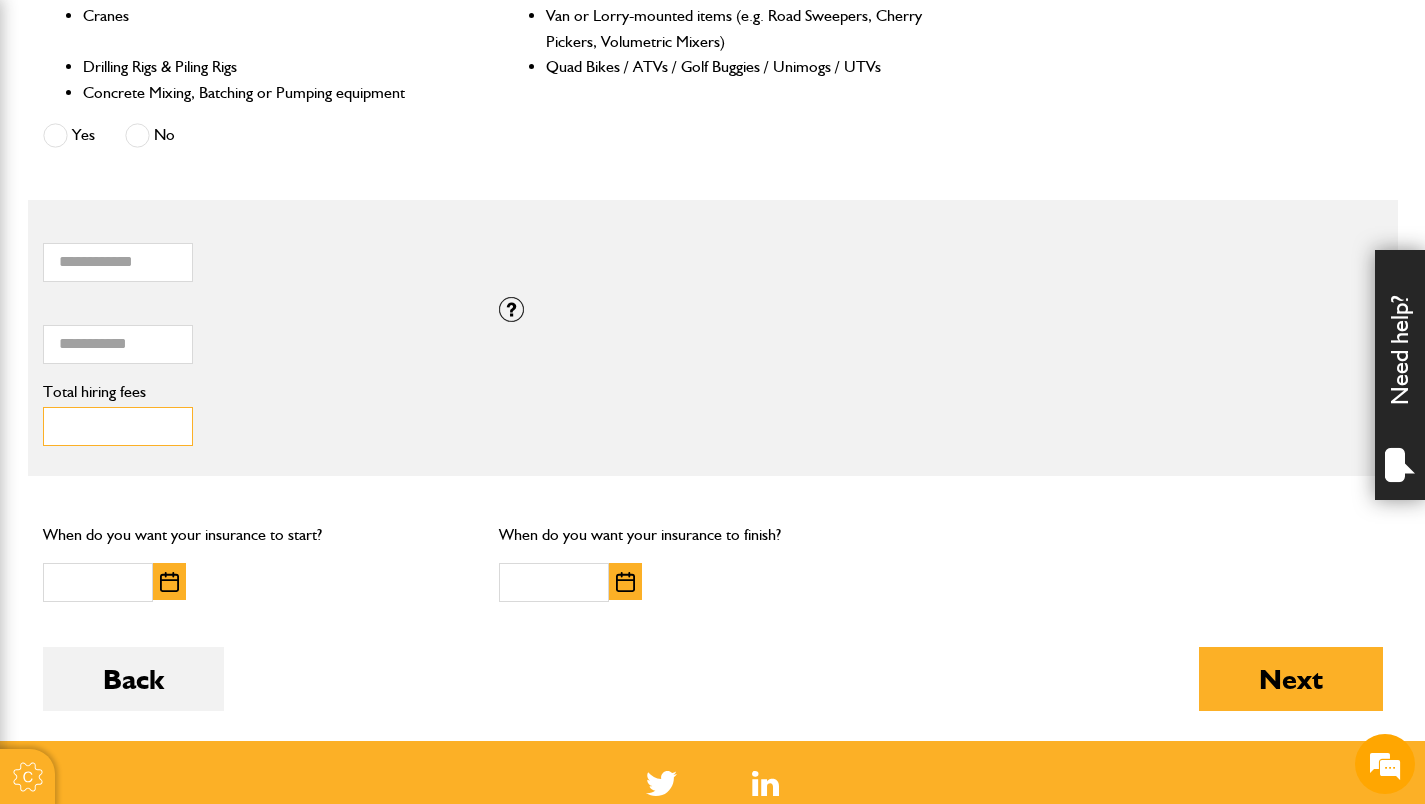 scroll, scrollTop: 1200, scrollLeft: 0, axis: vertical 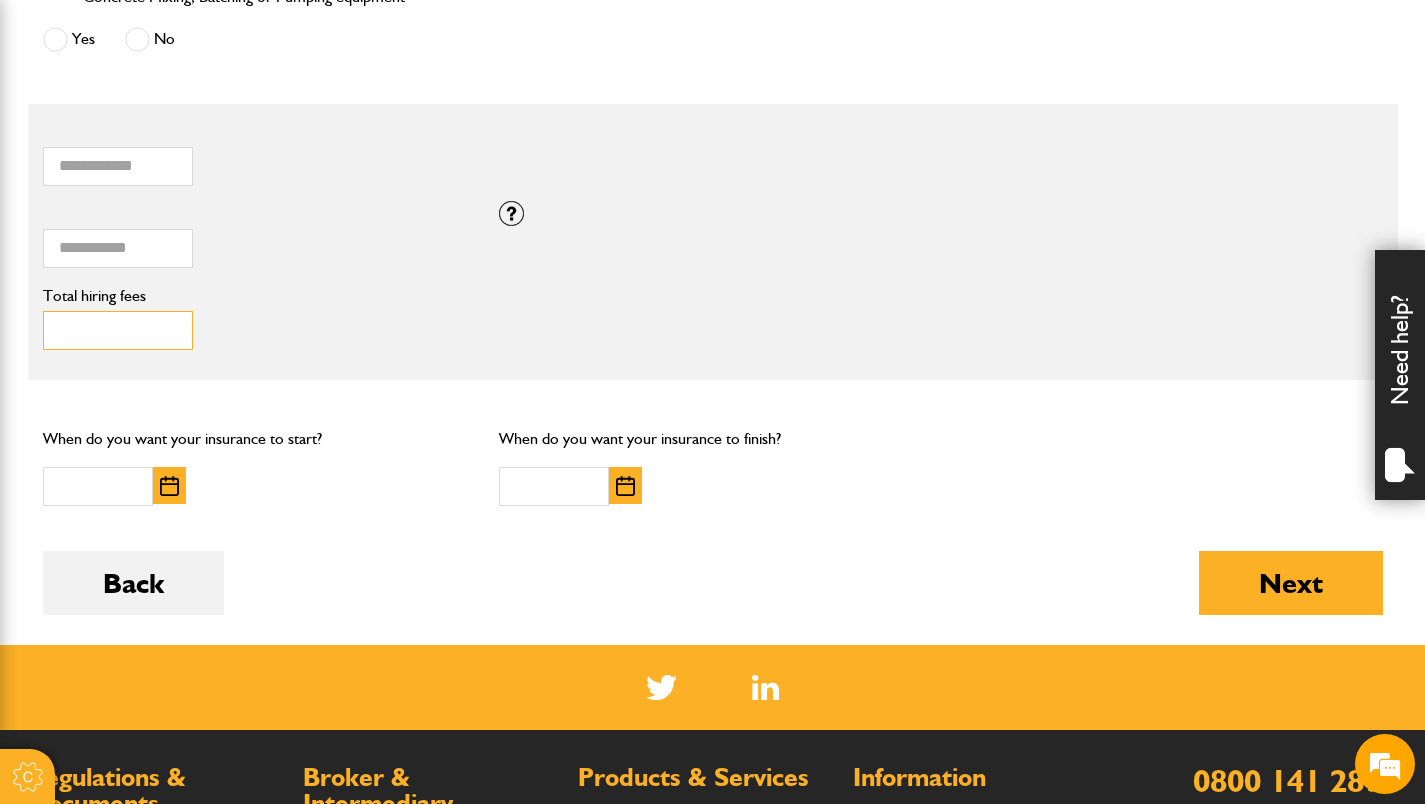 type on "***" 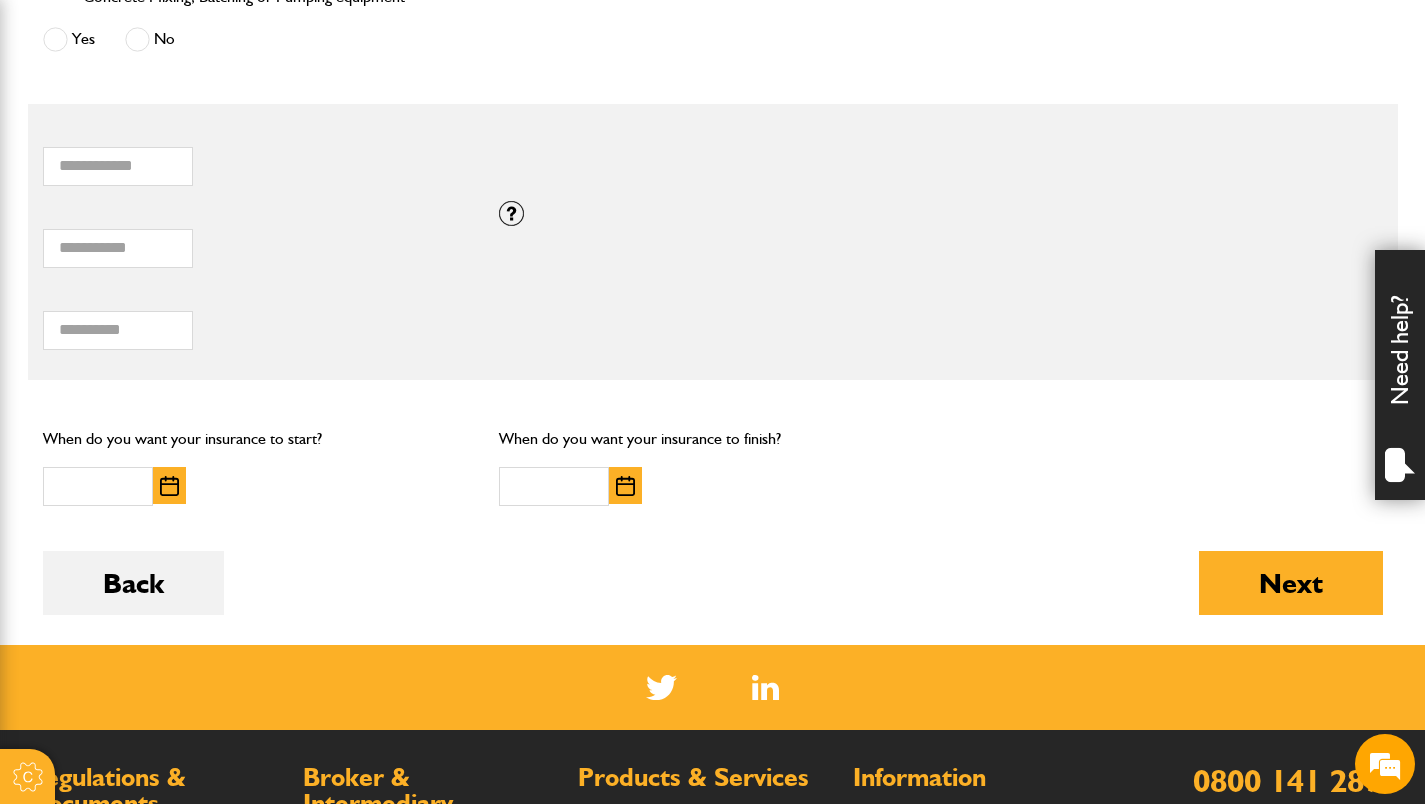 click at bounding box center (169, 486) 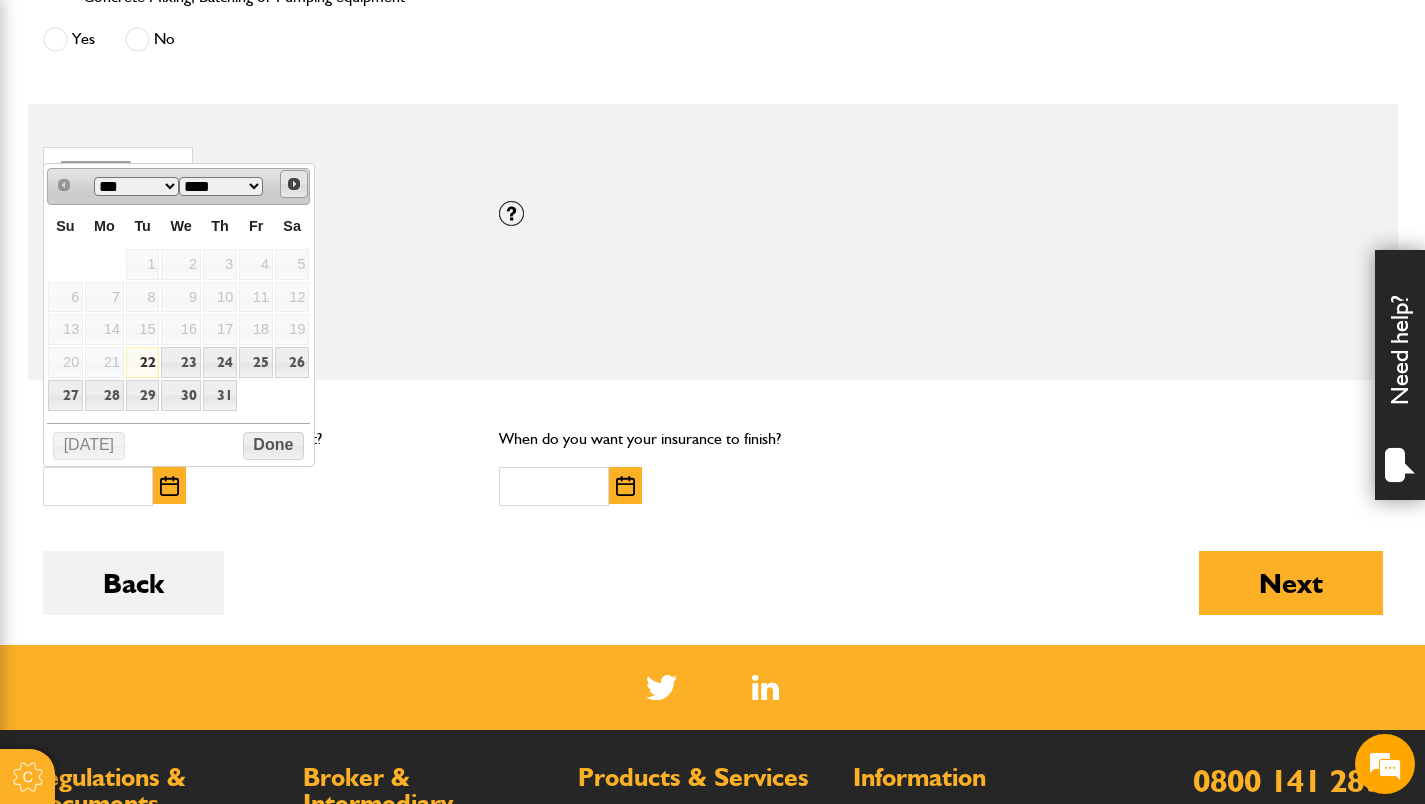 click on "Next" at bounding box center (294, 184) 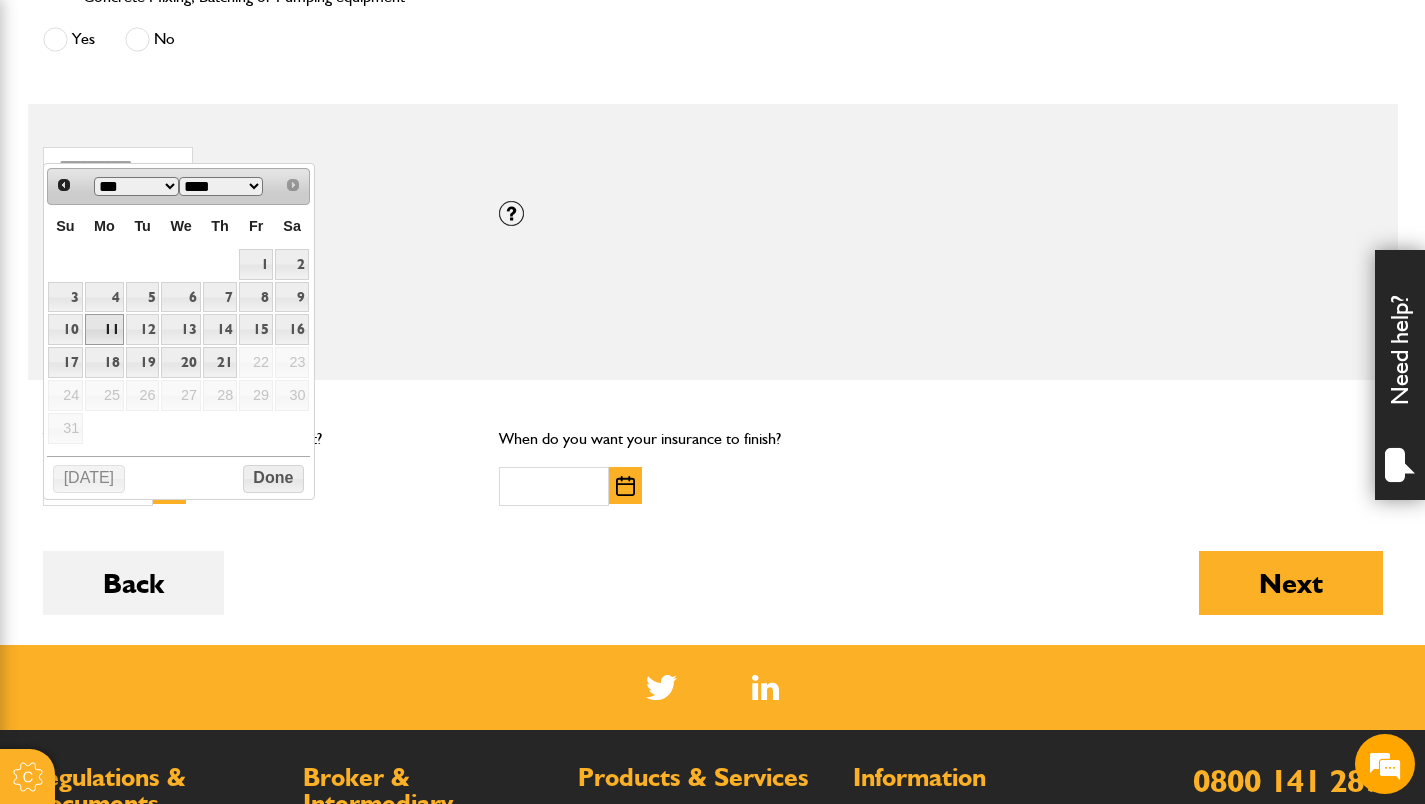 click on "11" at bounding box center (104, 329) 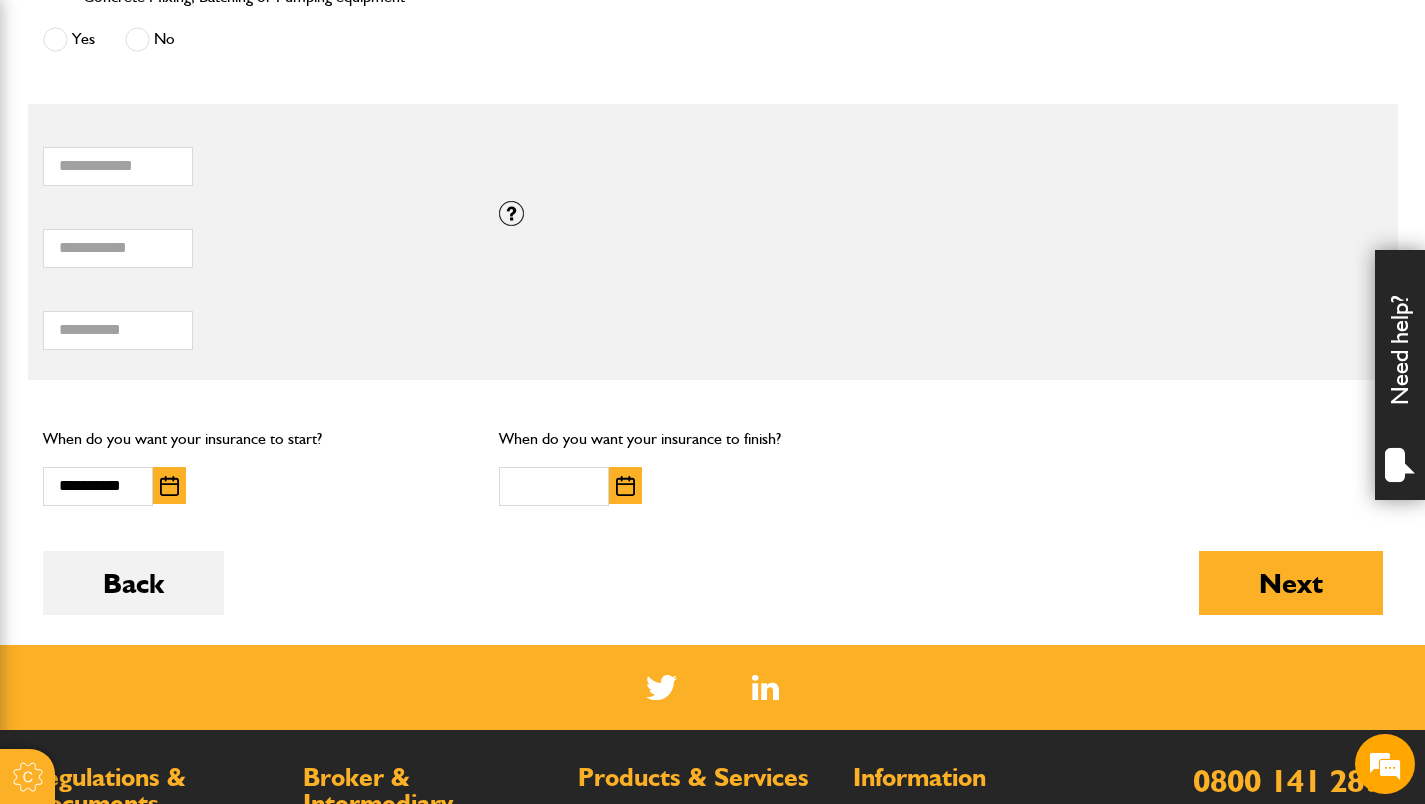 click at bounding box center (625, 486) 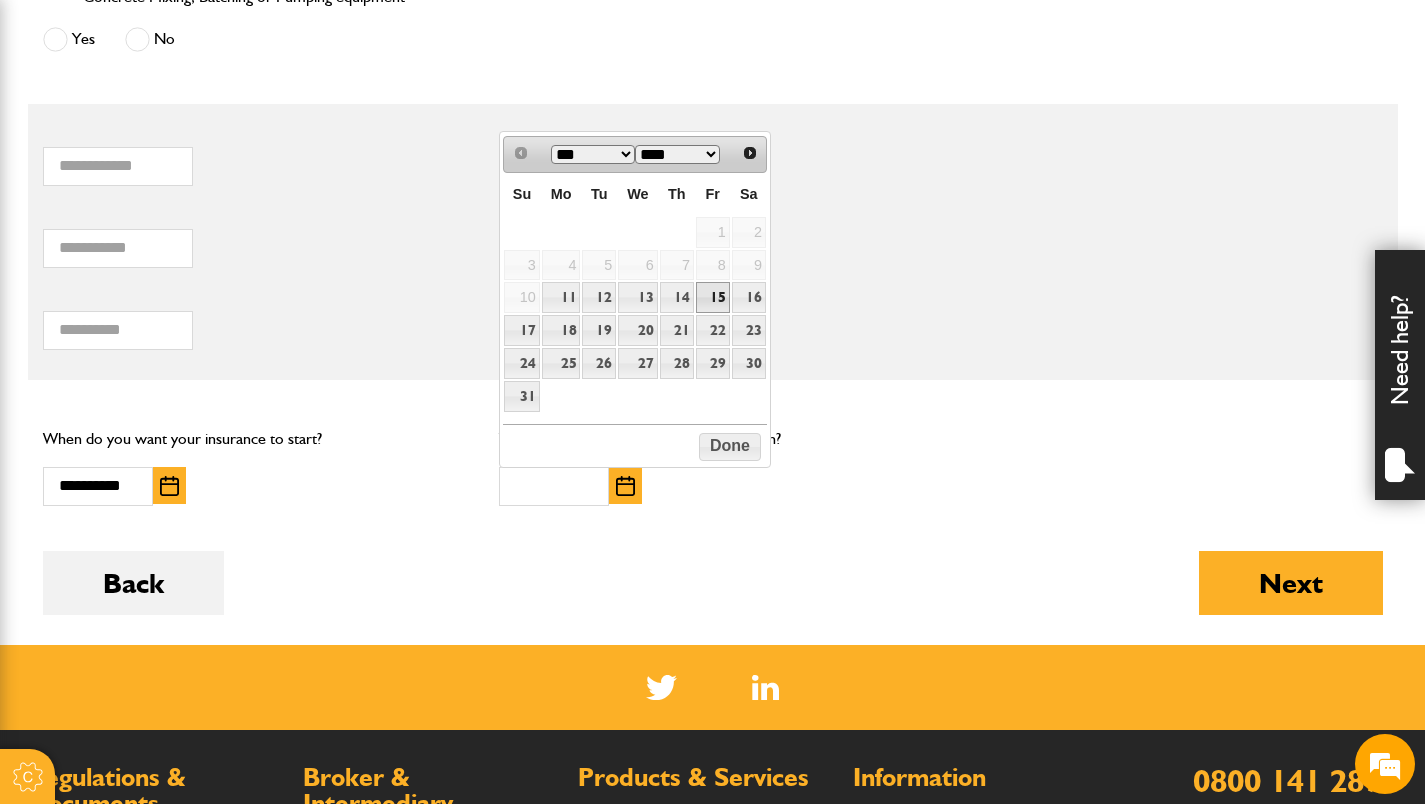 click on "15" at bounding box center (713, 297) 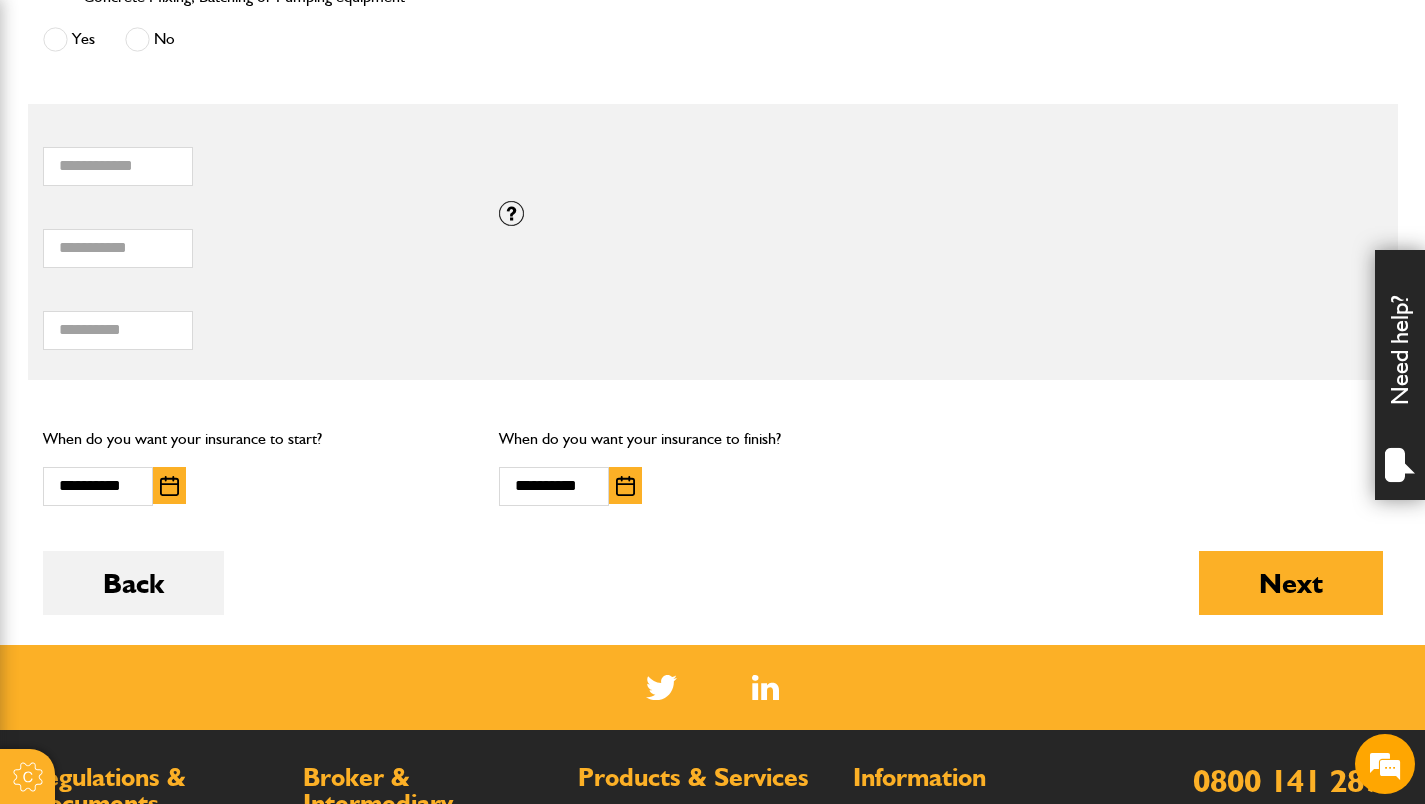 click on "Next" at bounding box center [1291, 583] 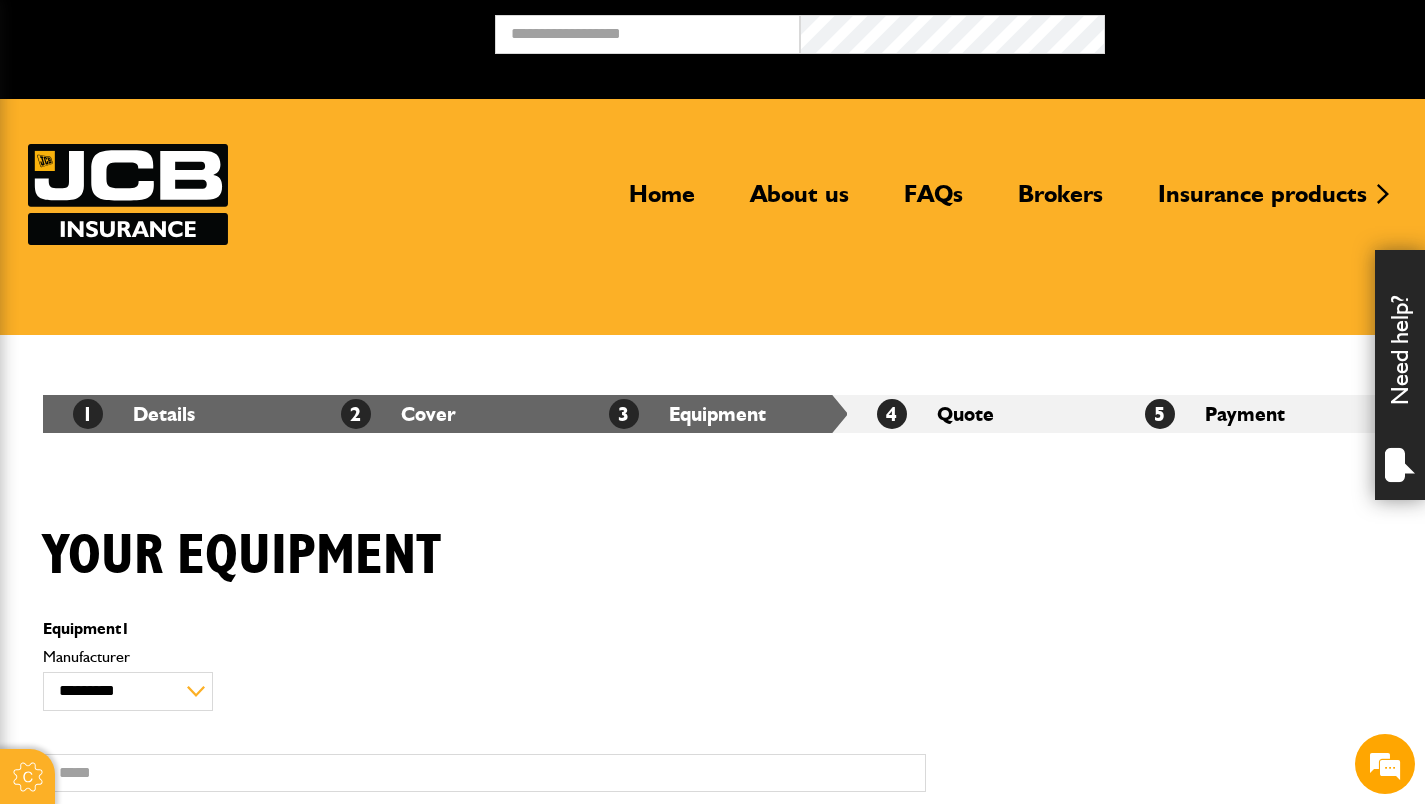 scroll, scrollTop: 0, scrollLeft: 0, axis: both 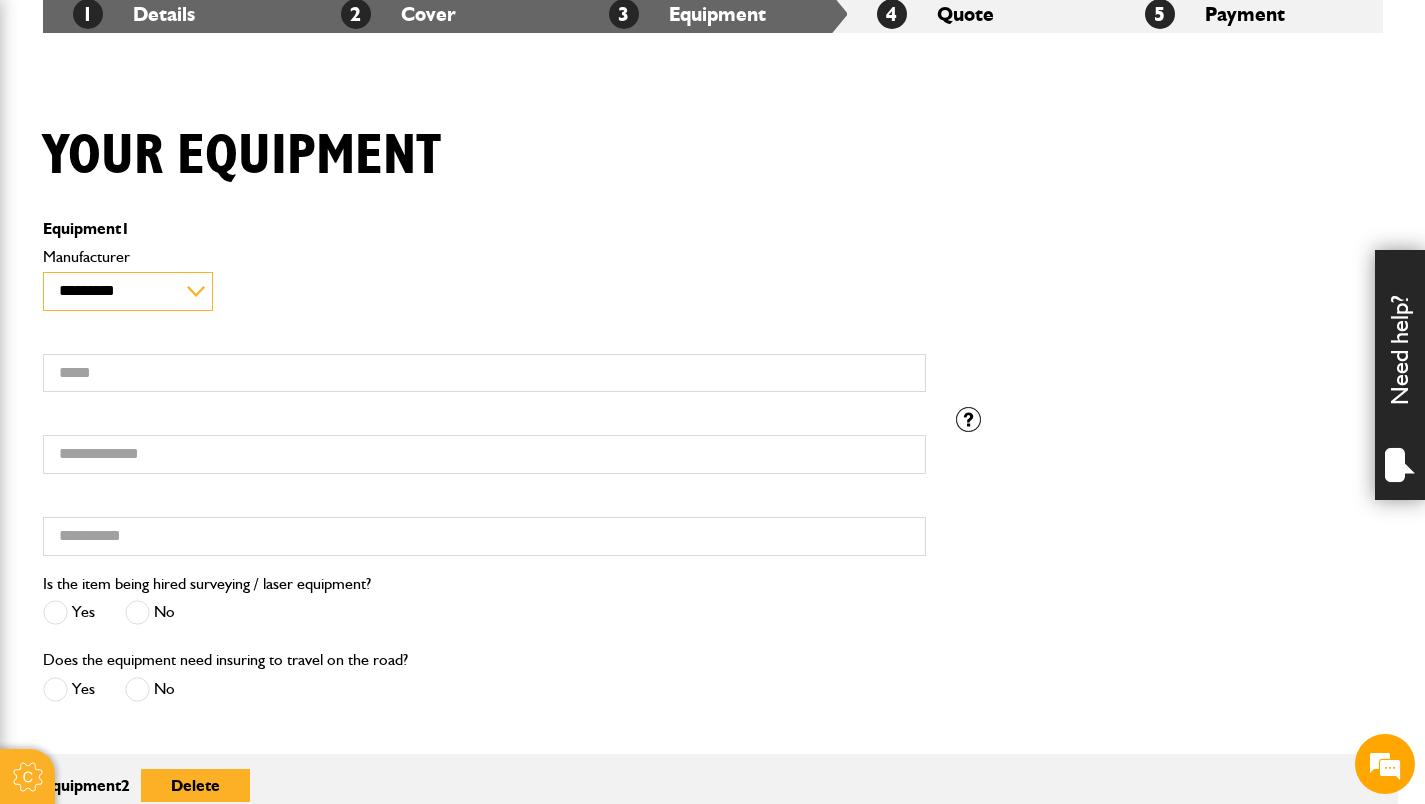 click on "**********" at bounding box center (128, 291) 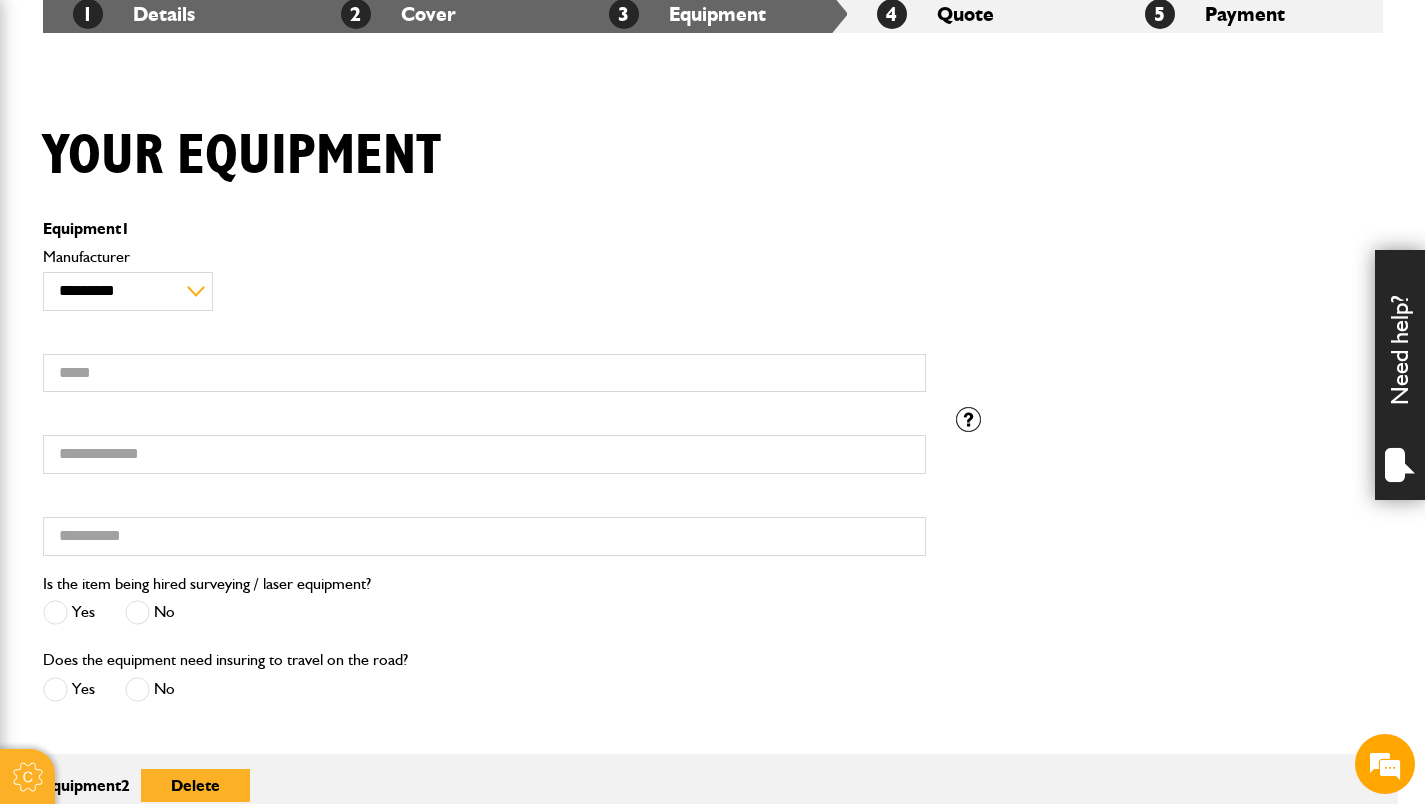 scroll, scrollTop: 133, scrollLeft: 0, axis: vertical 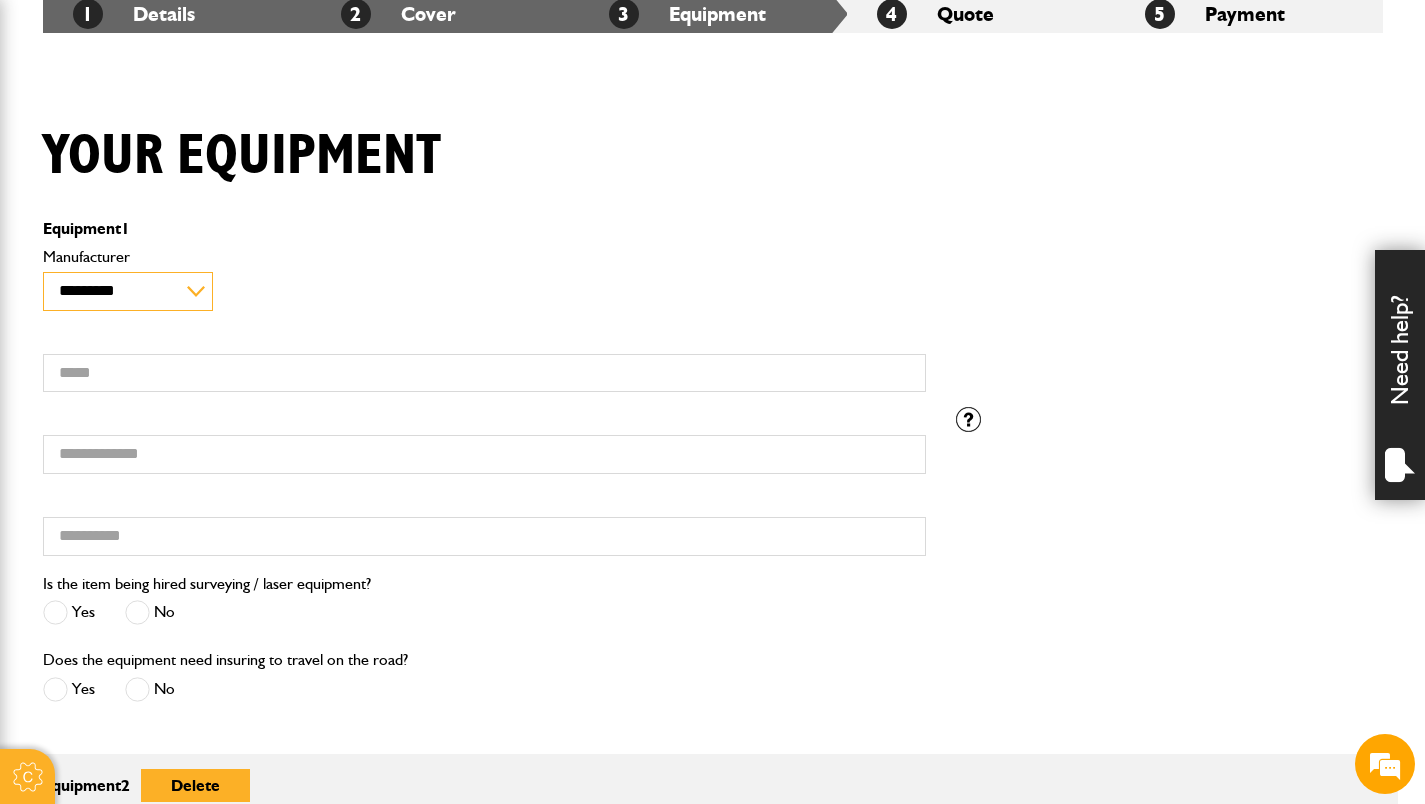 drag, startPoint x: 178, startPoint y: 280, endPoint x: 175, endPoint y: 308, distance: 28.160255 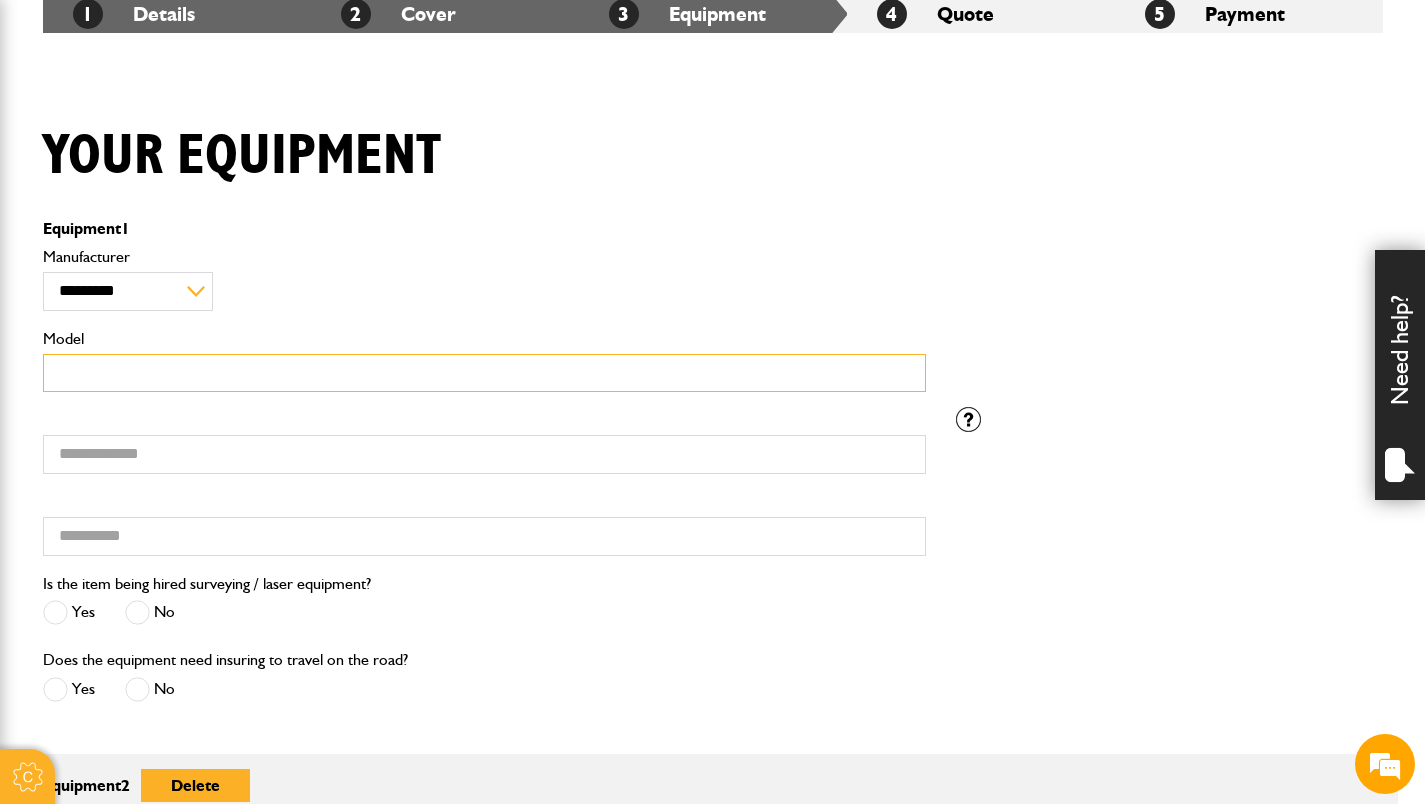 click on "Model" at bounding box center (484, 373) 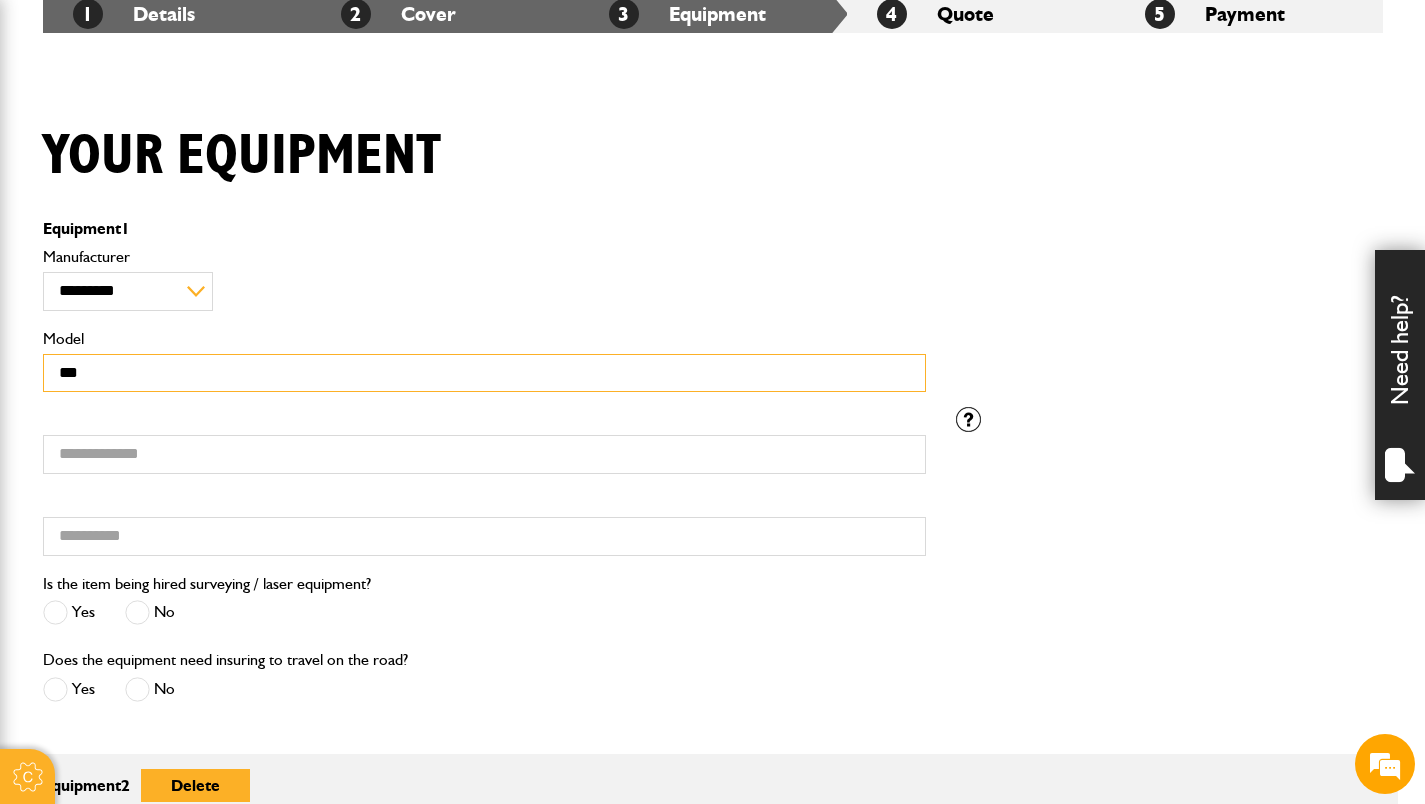 type on "***" 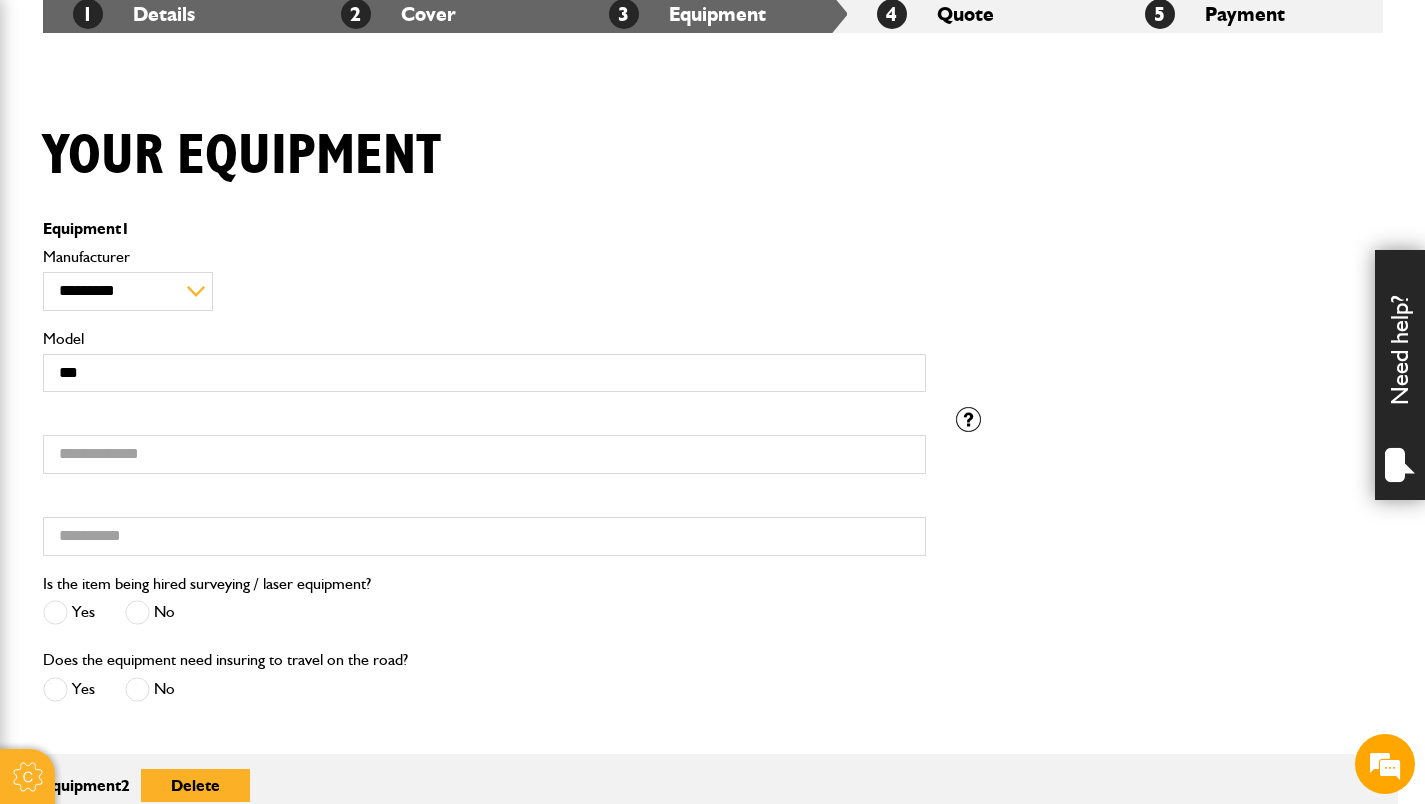 click on "Serial number
Hired from
Please enter the registration number if you do not have the correct serial number" at bounding box center [713, 489] 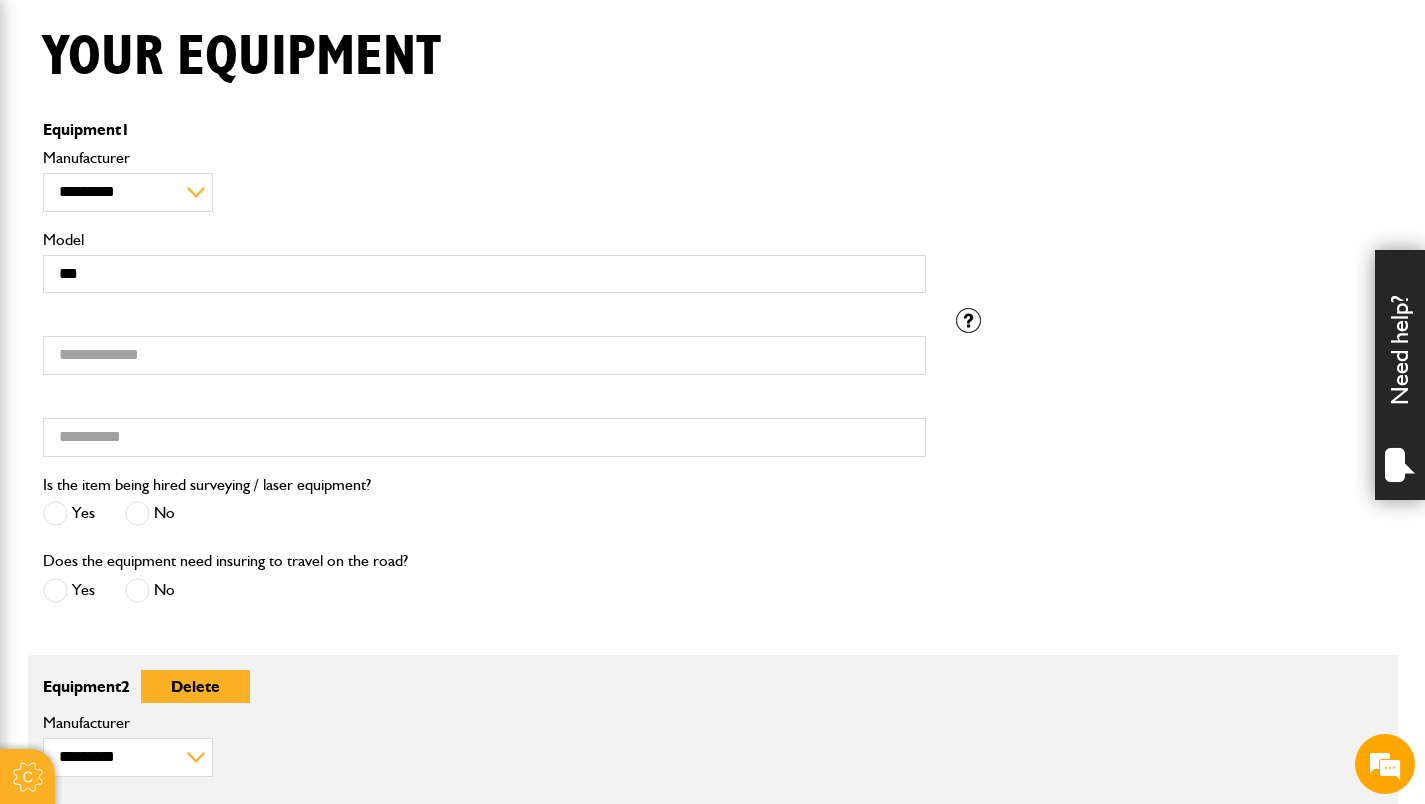 scroll, scrollTop: 600, scrollLeft: 0, axis: vertical 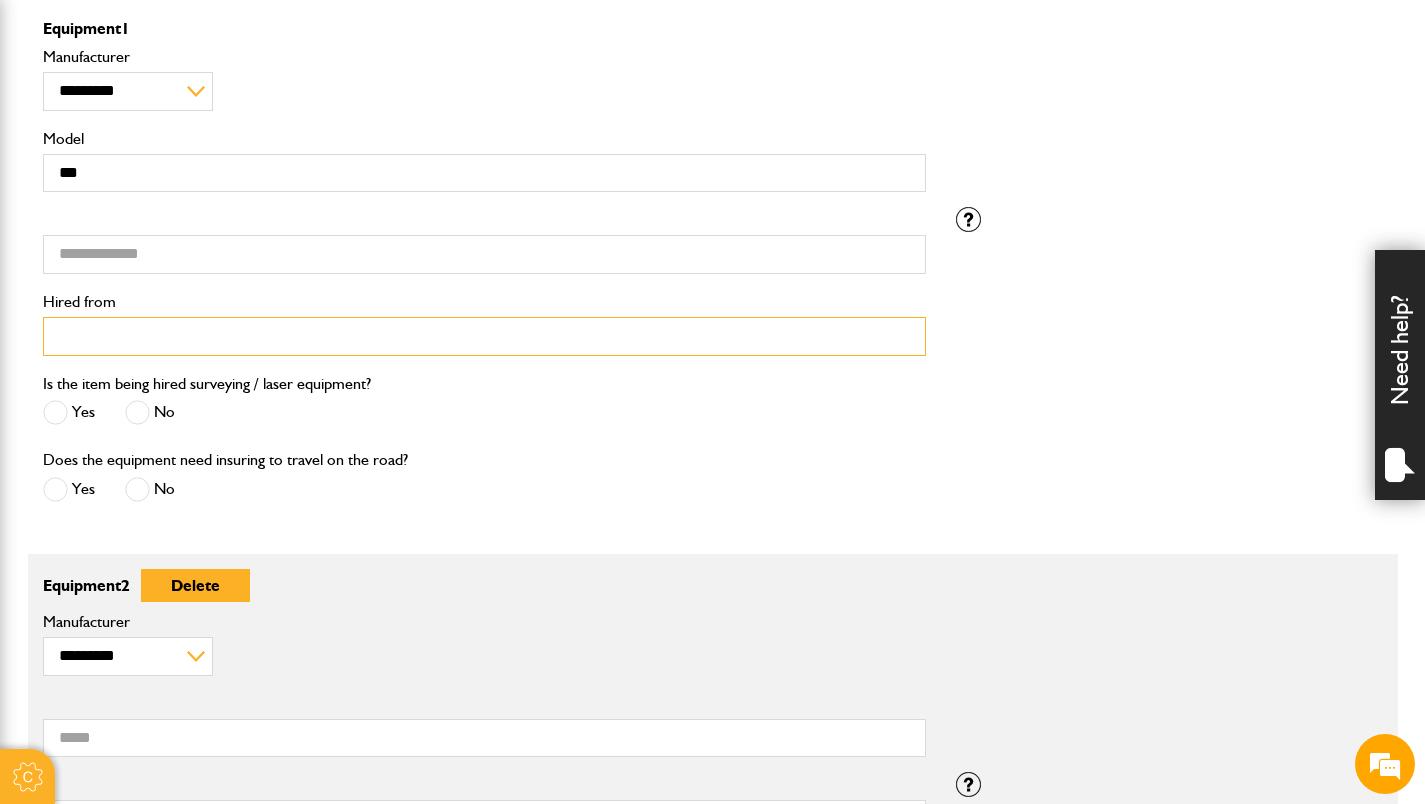 click on "Hired from" at bounding box center [484, 336] 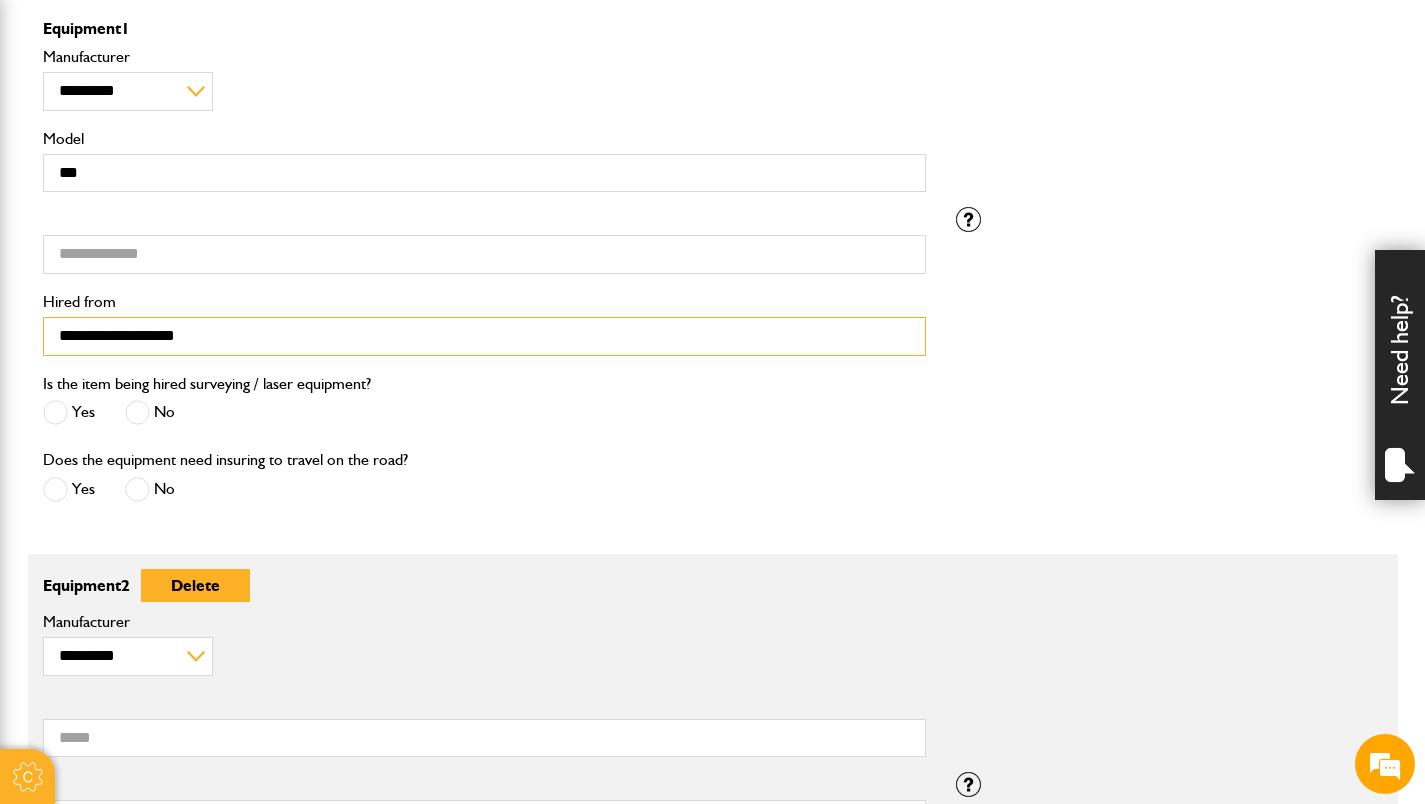 type on "**********" 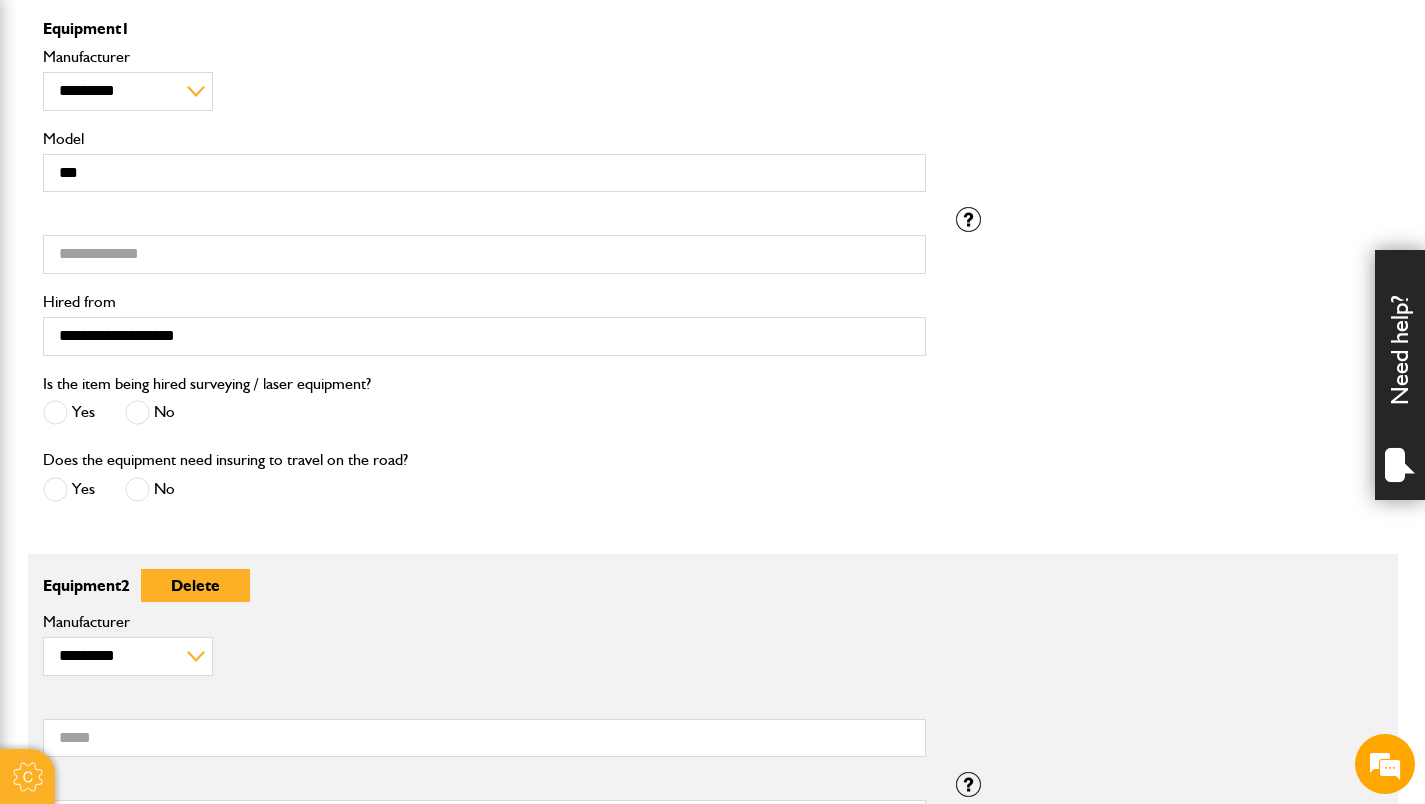 click at bounding box center [137, 412] 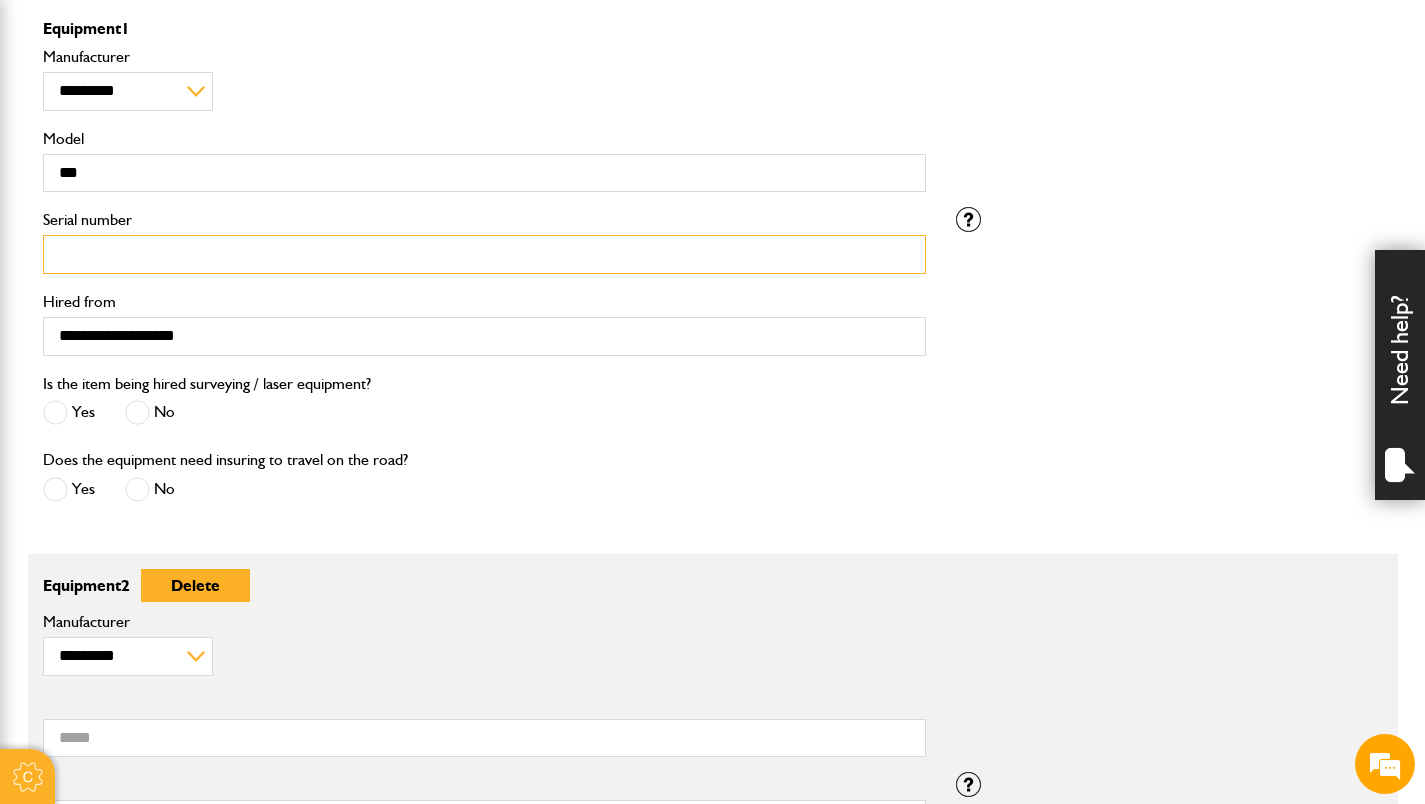 click on "Serial number" at bounding box center (484, 254) 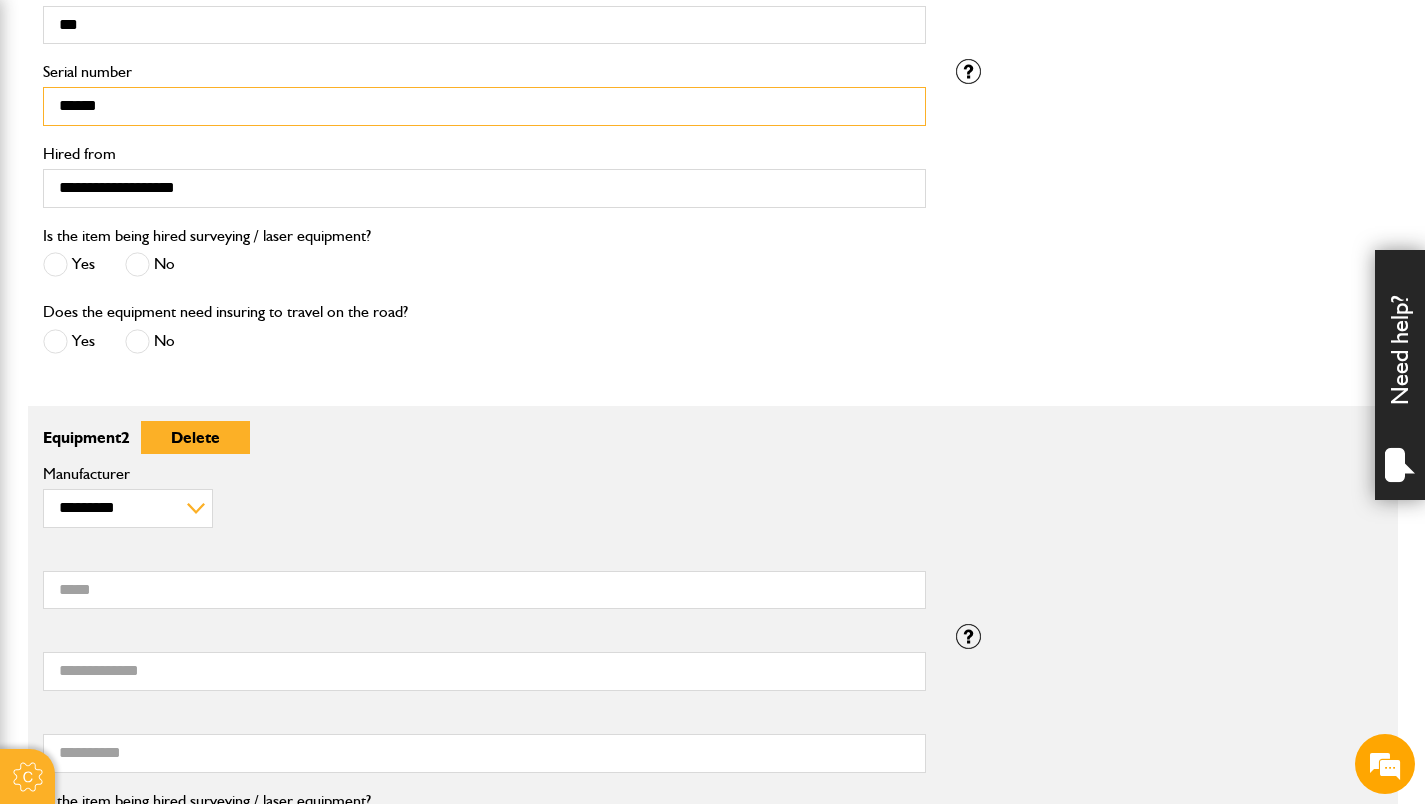 scroll, scrollTop: 1000, scrollLeft: 0, axis: vertical 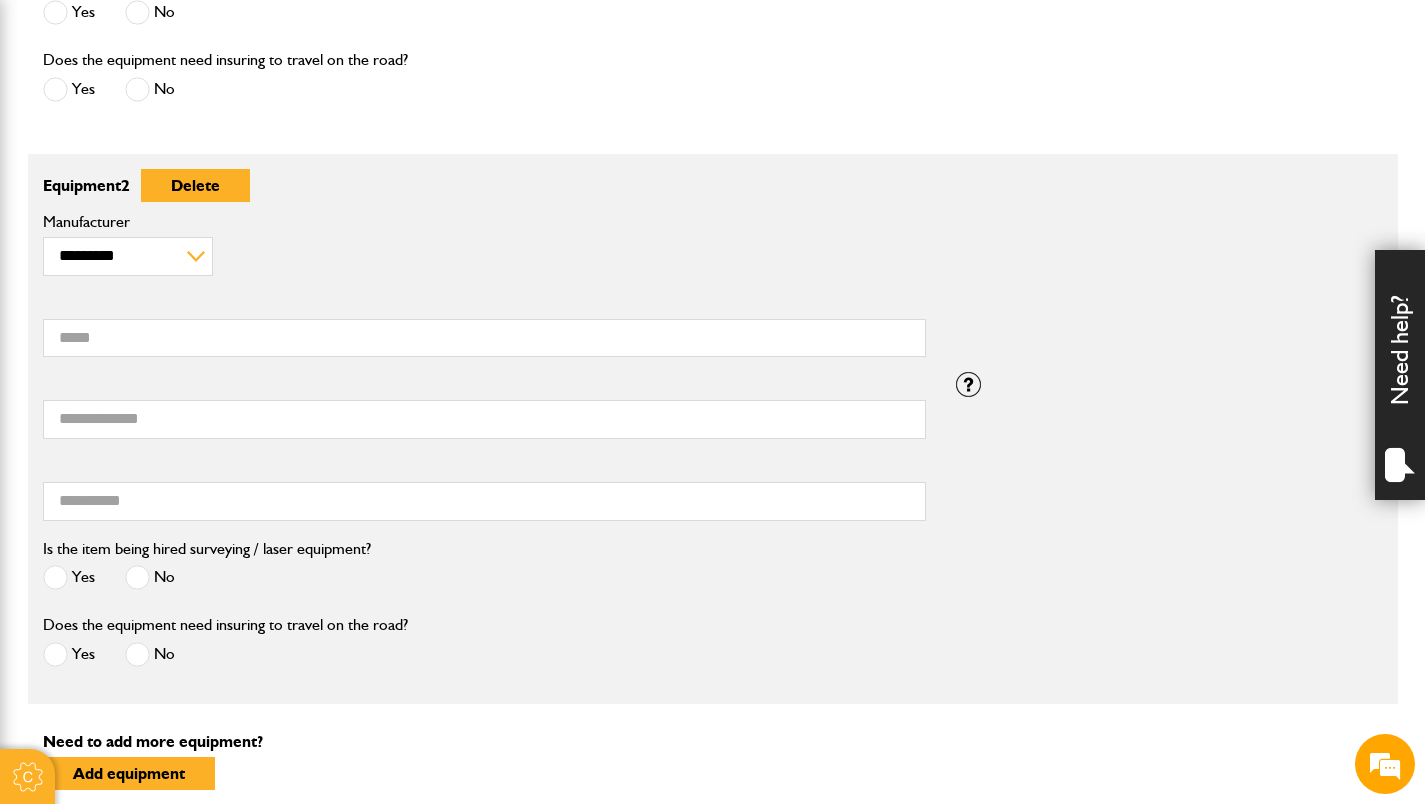 type on "******" 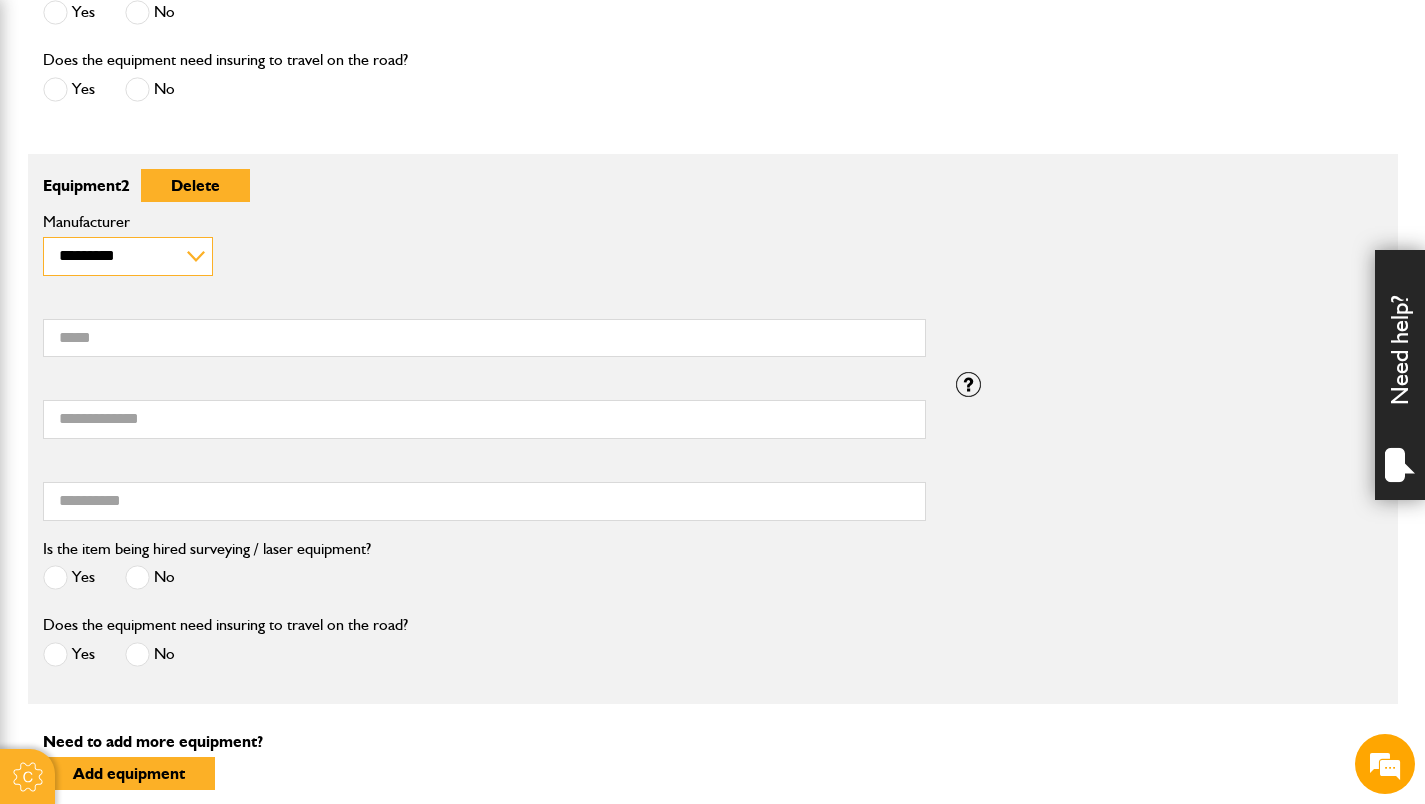 click on "**********" at bounding box center [128, 256] 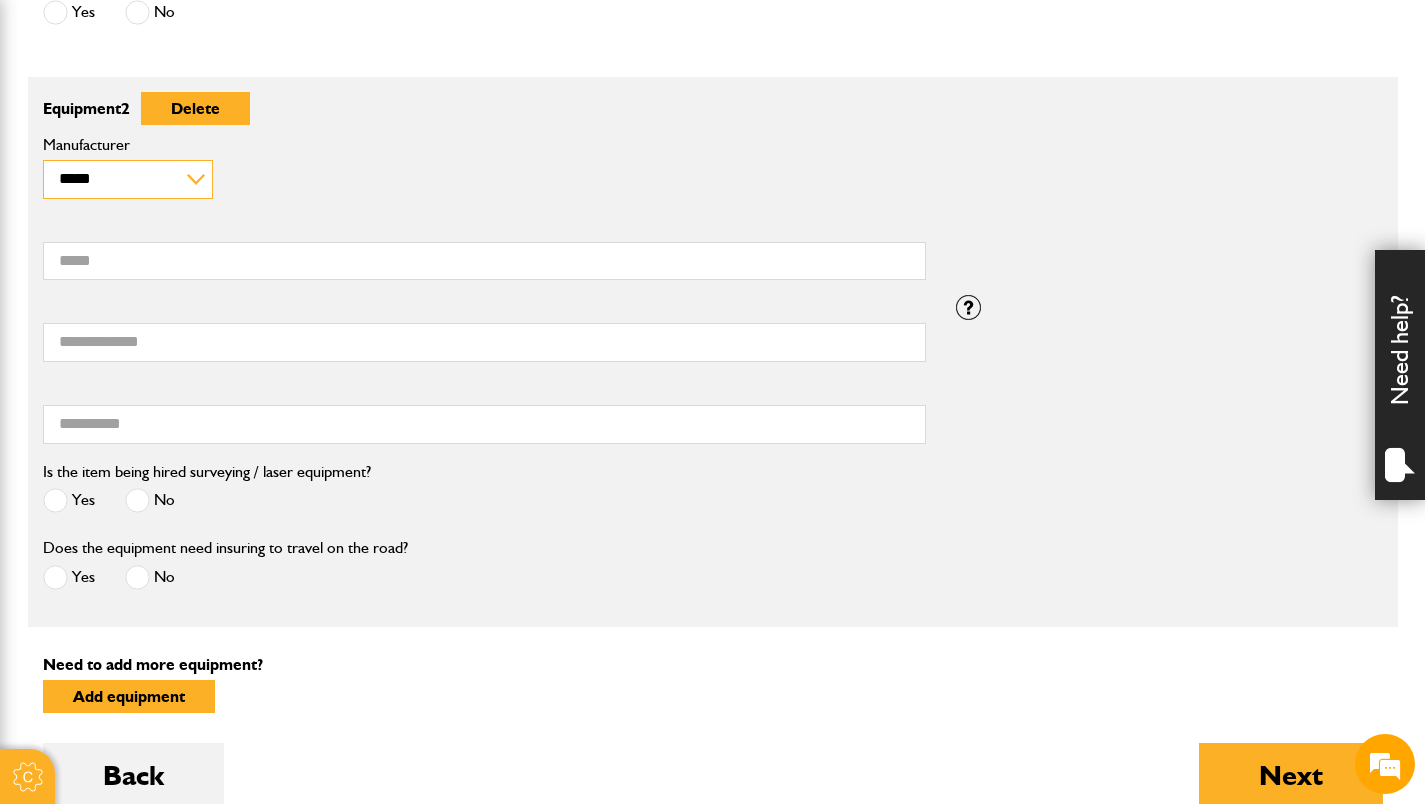 scroll, scrollTop: 1100, scrollLeft: 0, axis: vertical 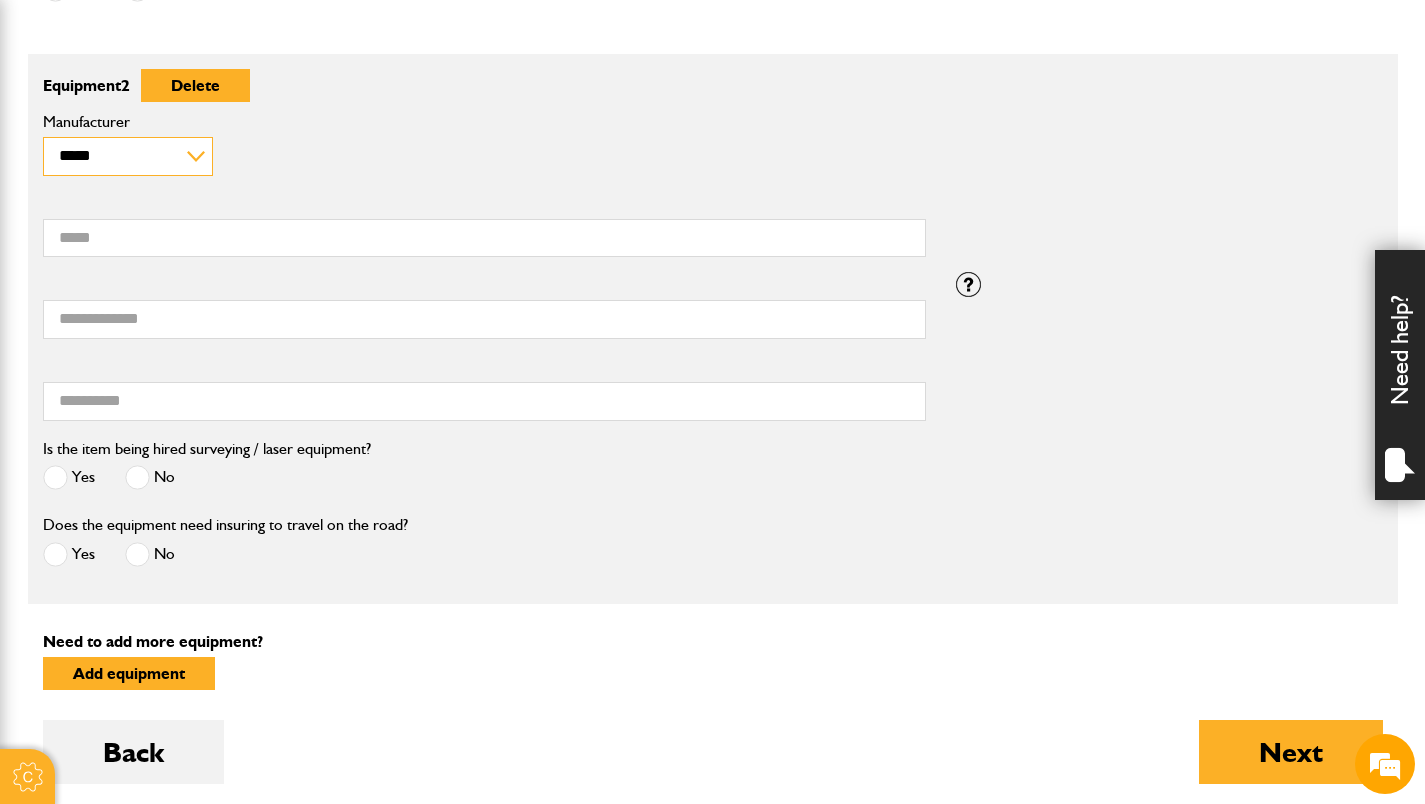 click on "**********" at bounding box center [128, 156] 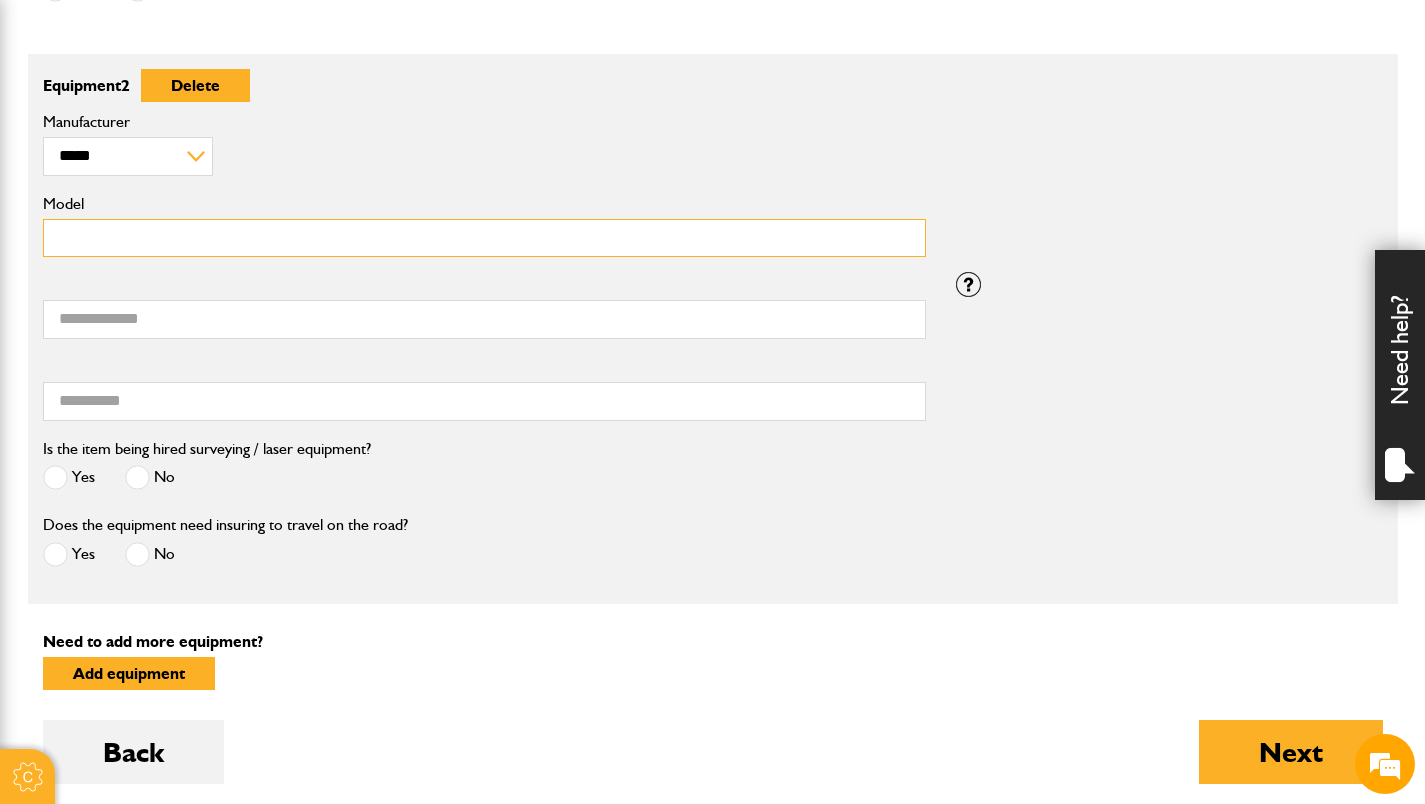 click on "Model" at bounding box center [484, 238] 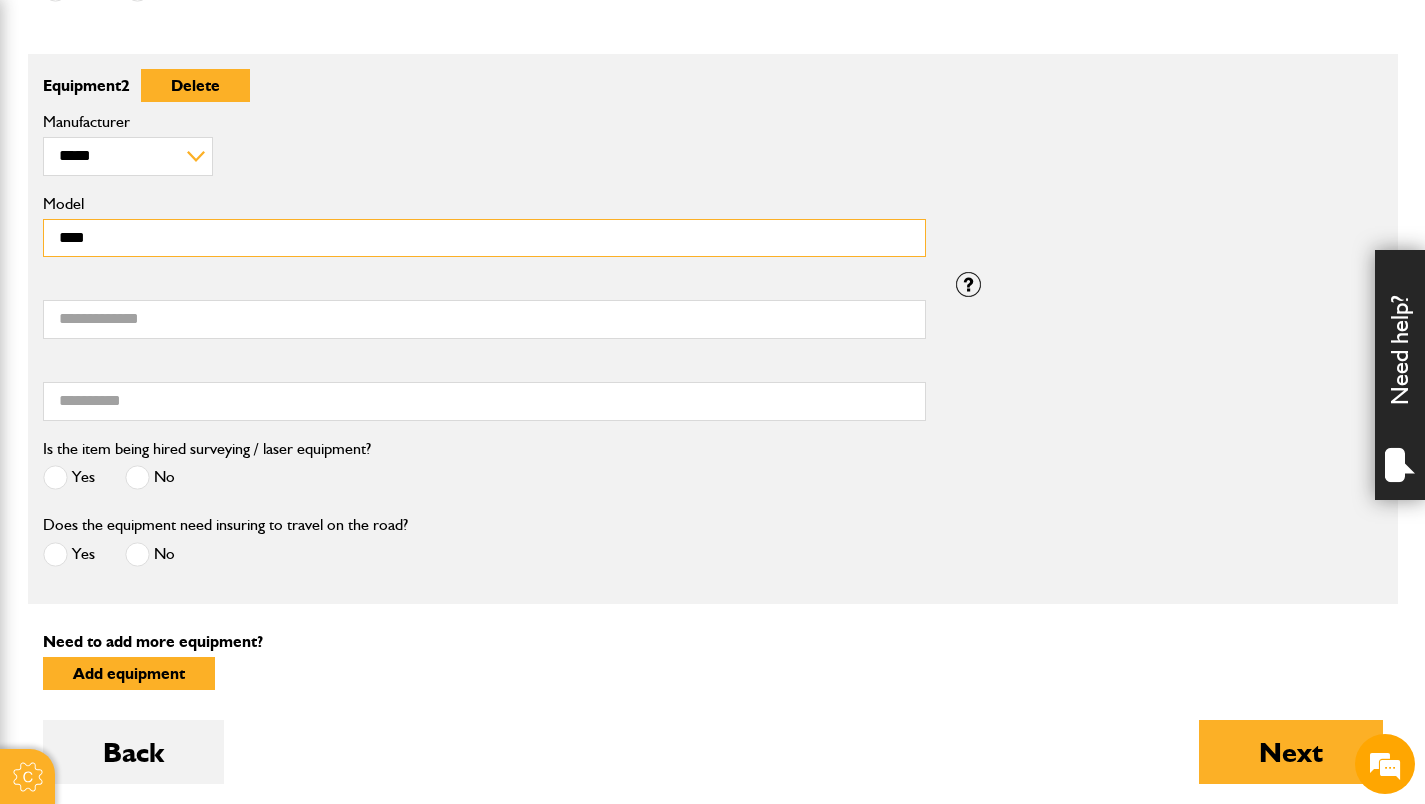 type on "****" 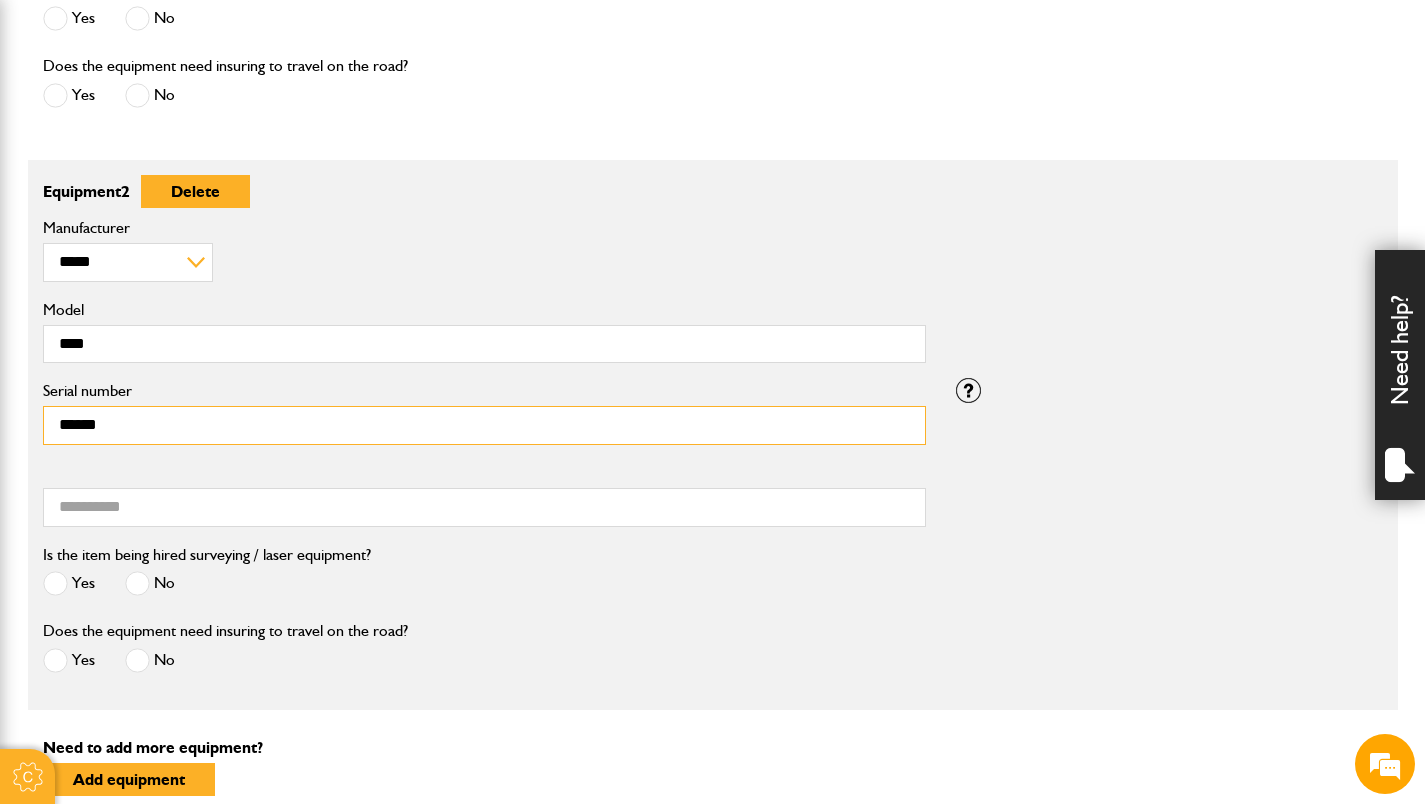 scroll, scrollTop: 800, scrollLeft: 0, axis: vertical 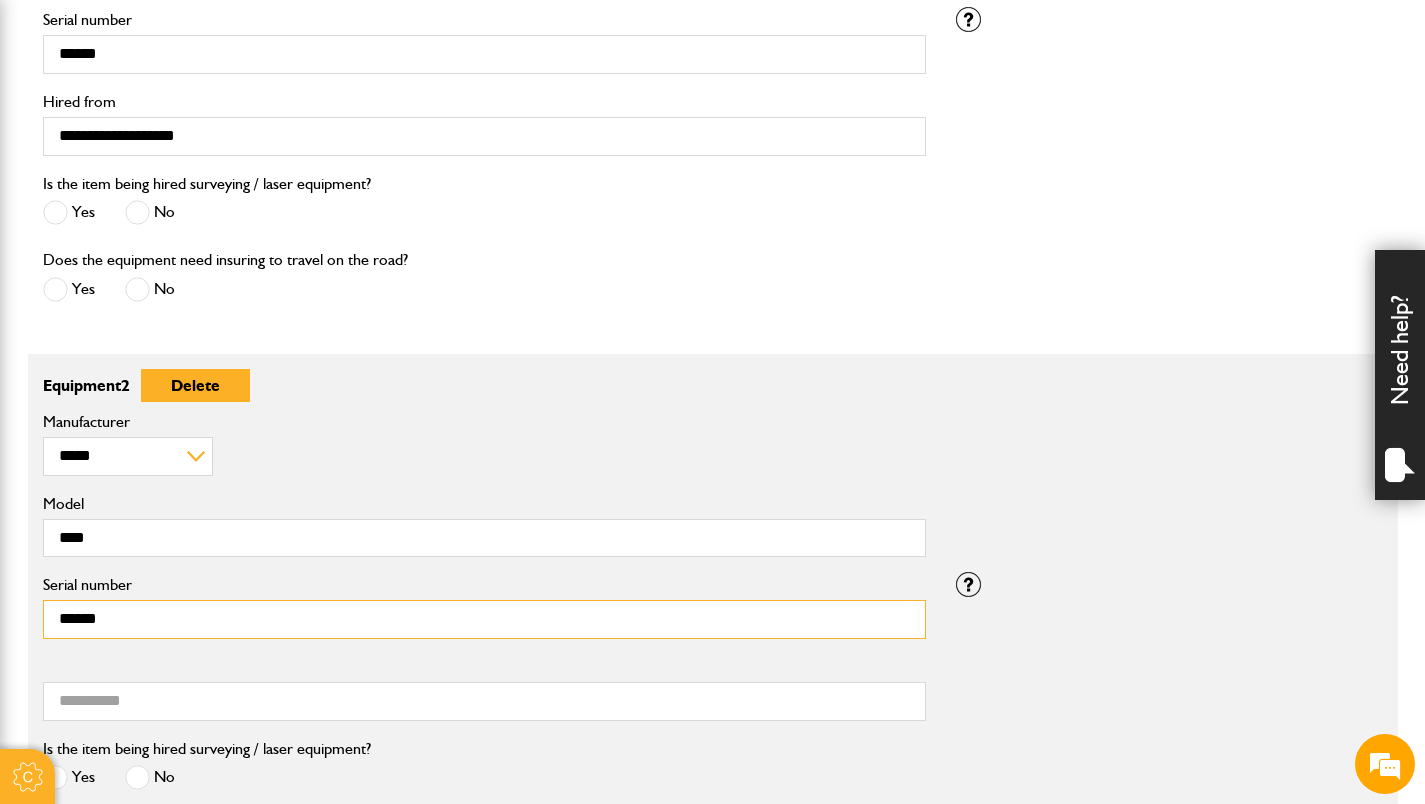 type on "******" 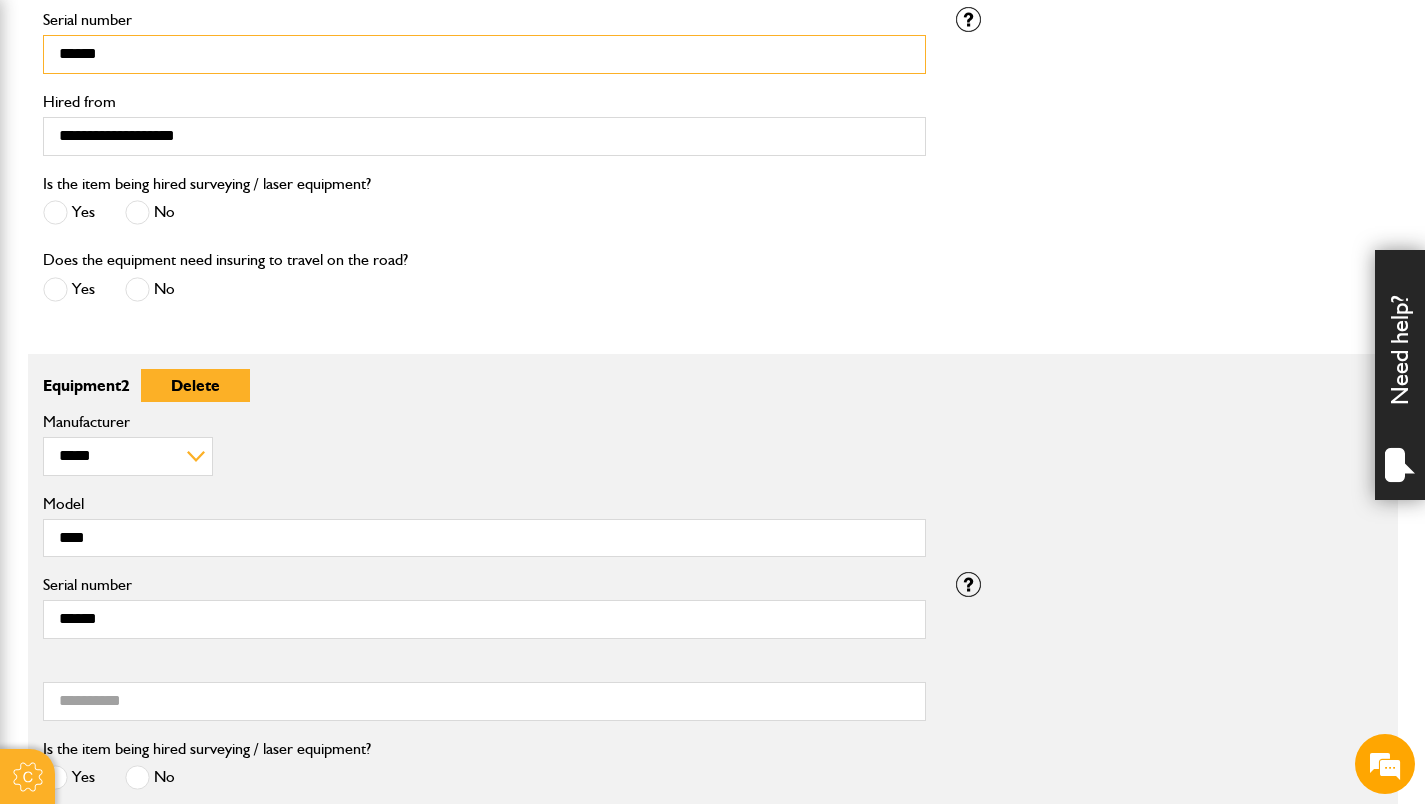 click on "******" at bounding box center (484, 54) 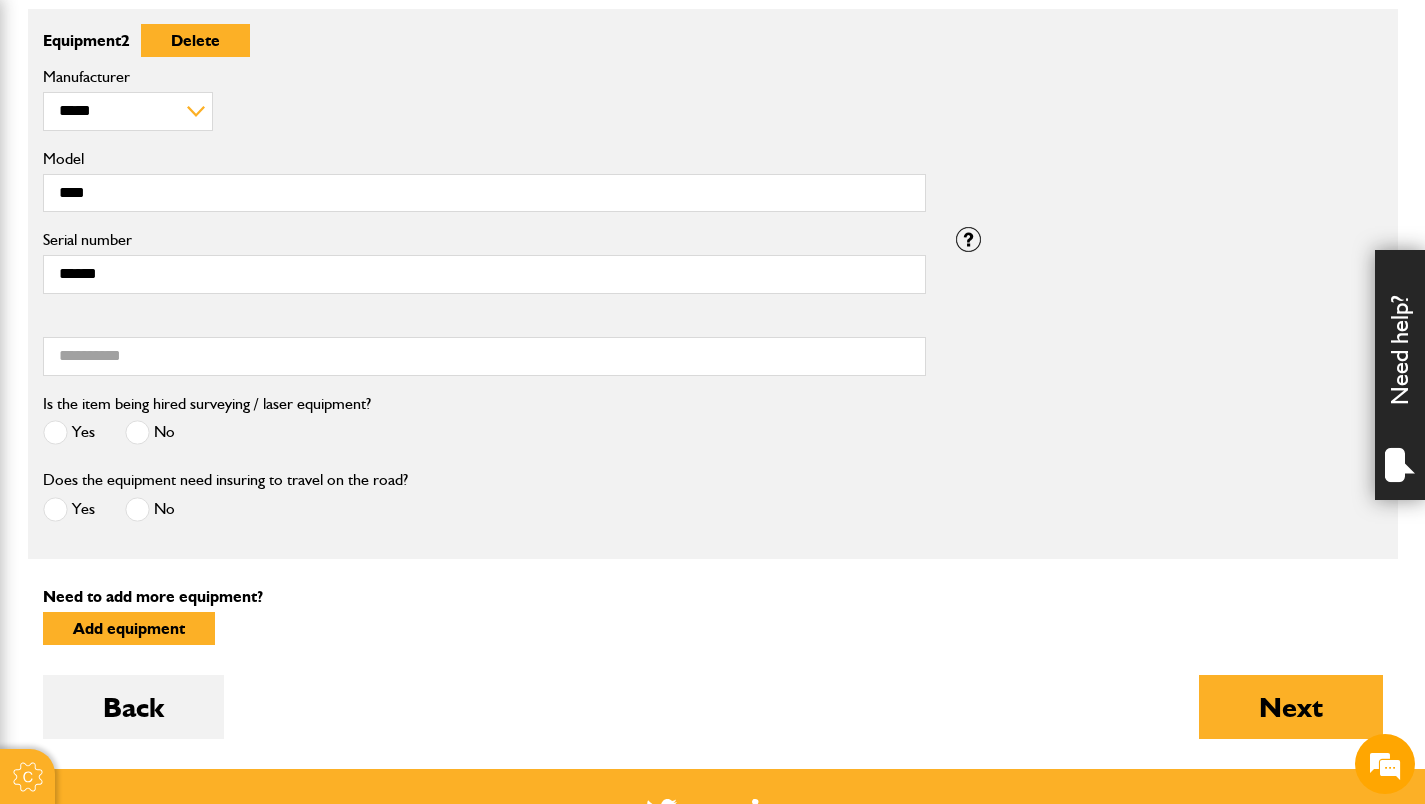 scroll, scrollTop: 1200, scrollLeft: 0, axis: vertical 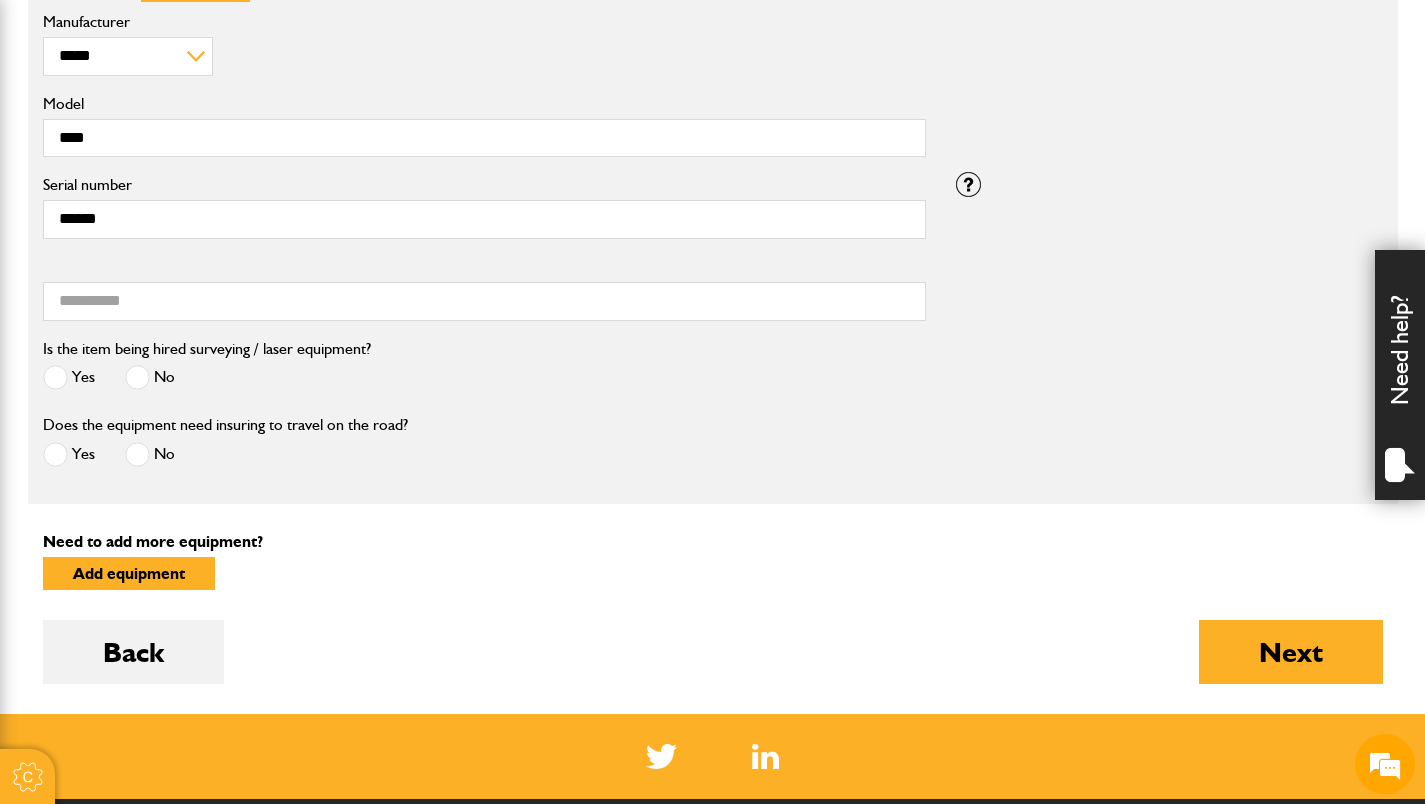 type on "******" 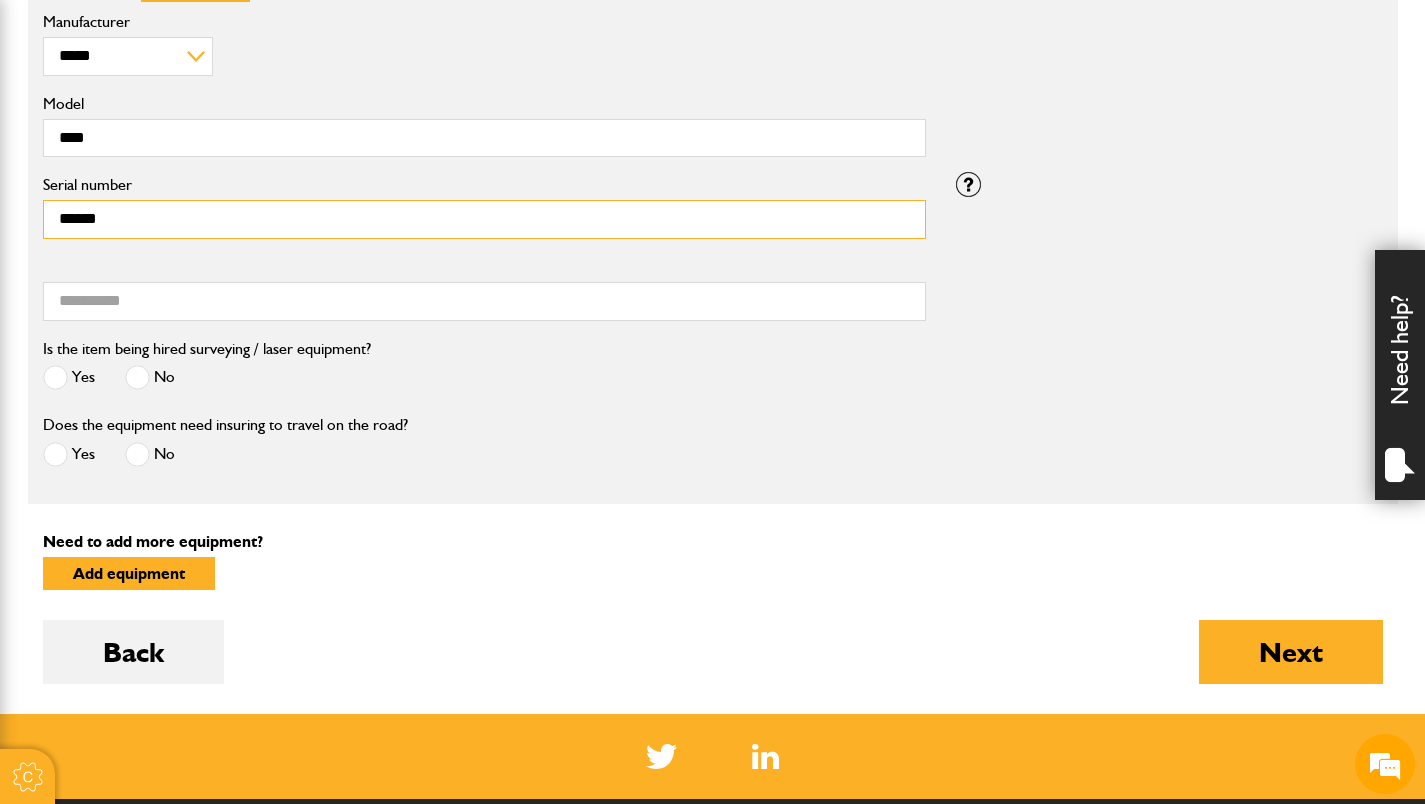 click on "******" at bounding box center (484, 219) 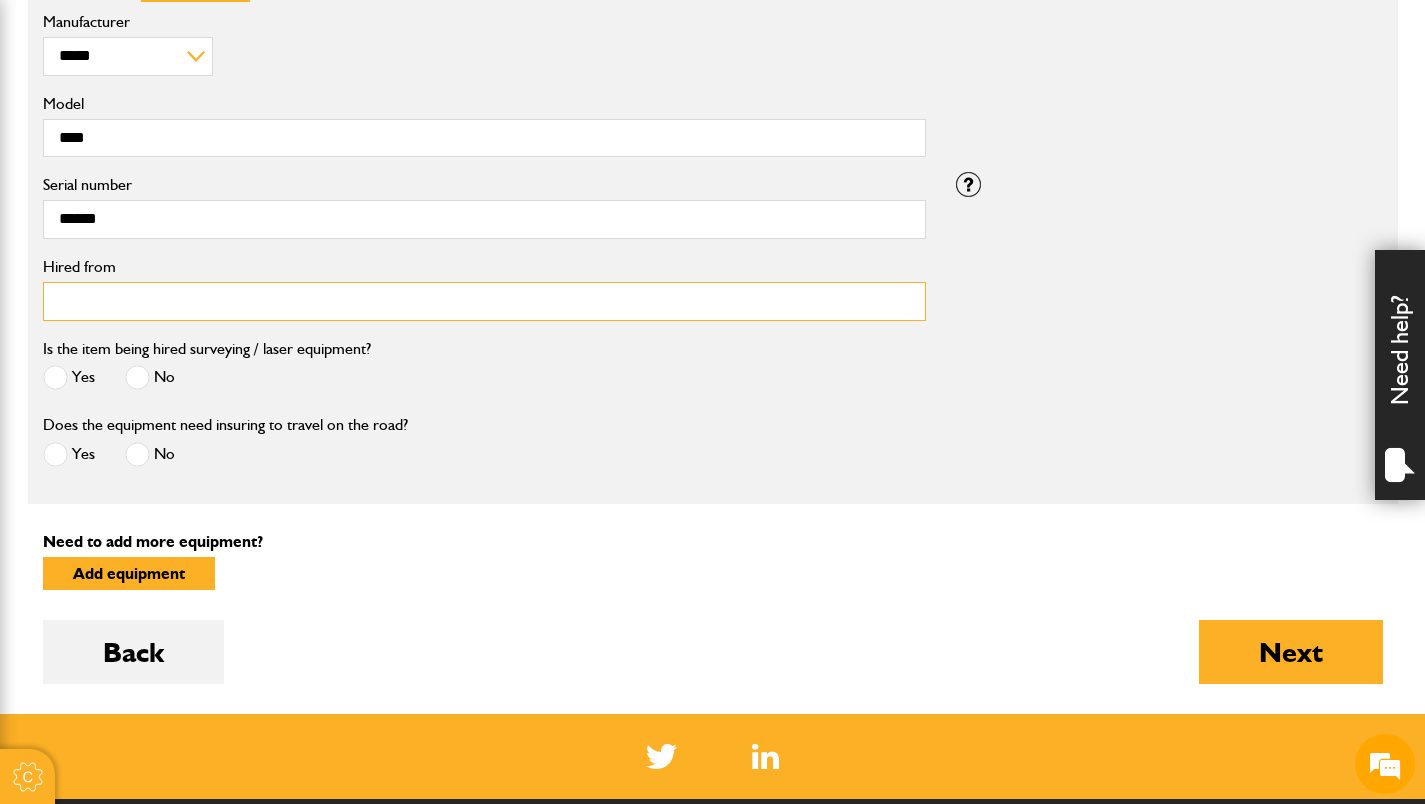 click on "Hired from" at bounding box center (484, 301) 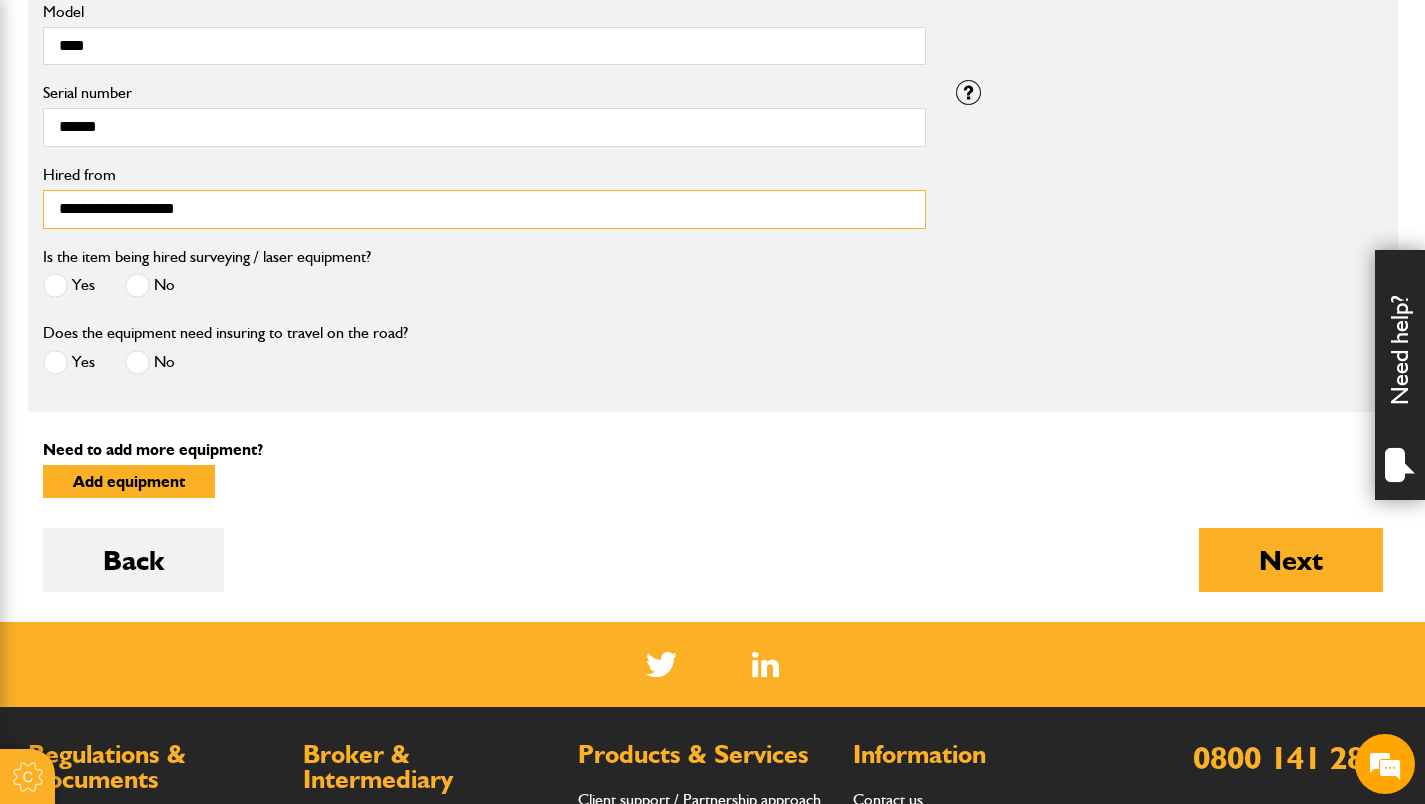 scroll, scrollTop: 1300, scrollLeft: 0, axis: vertical 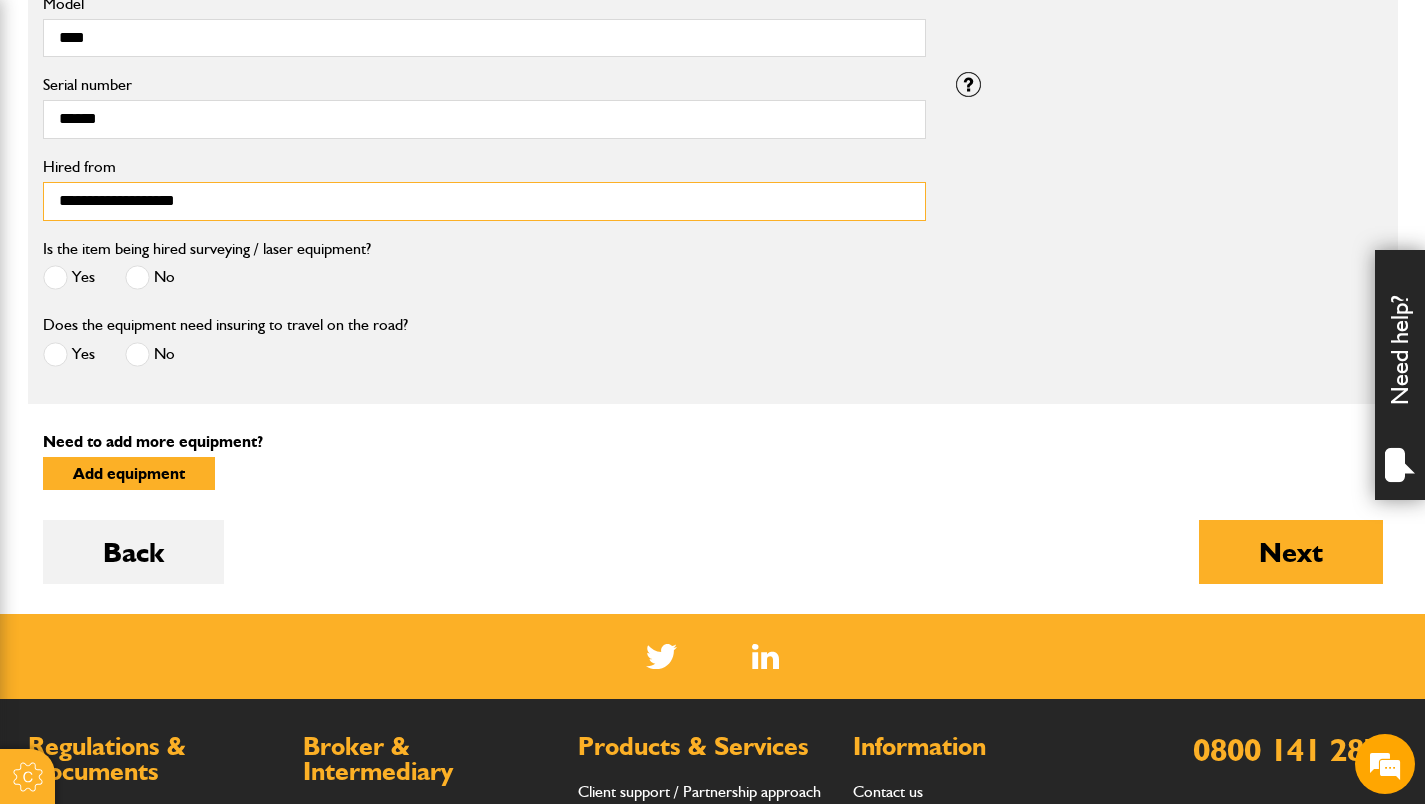 type on "**********" 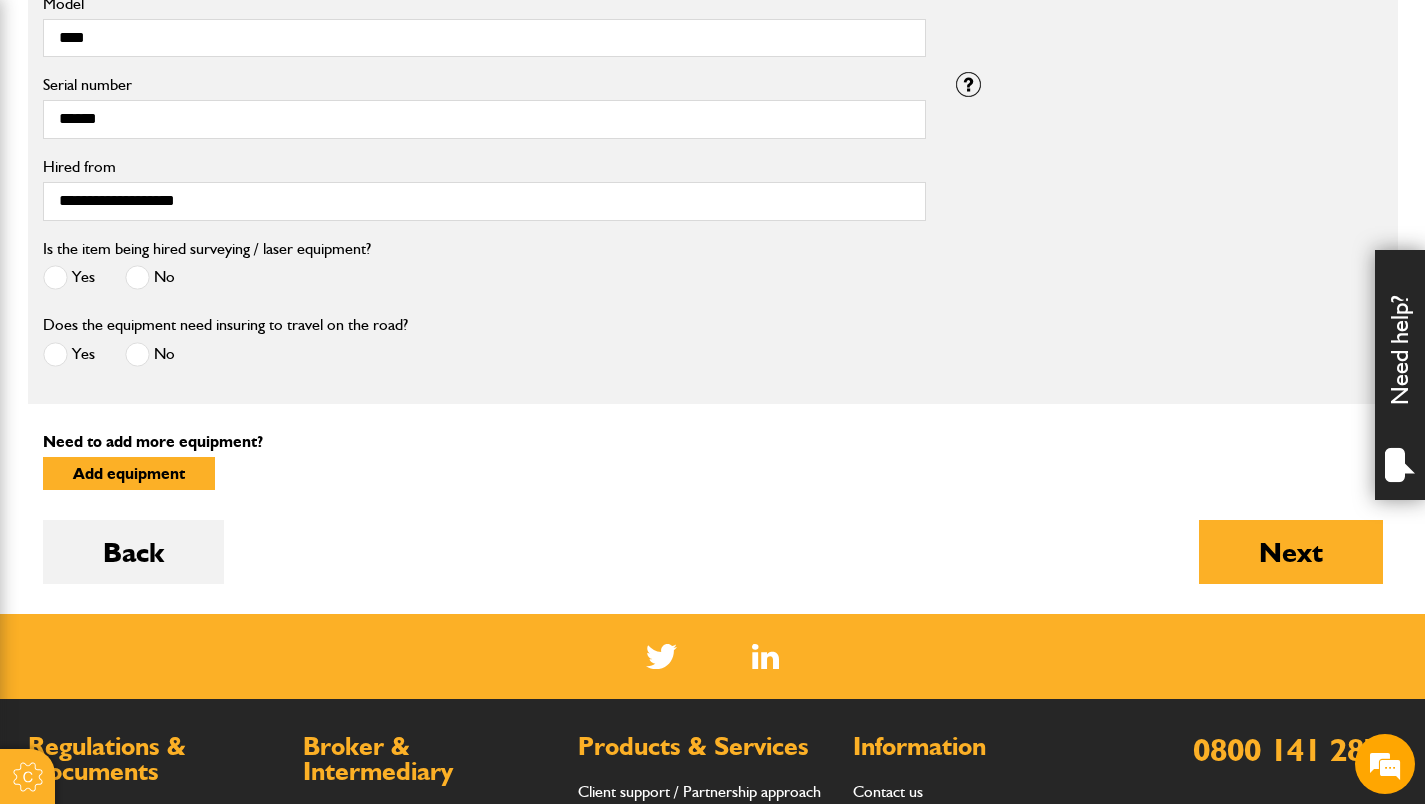 click at bounding box center [137, 277] 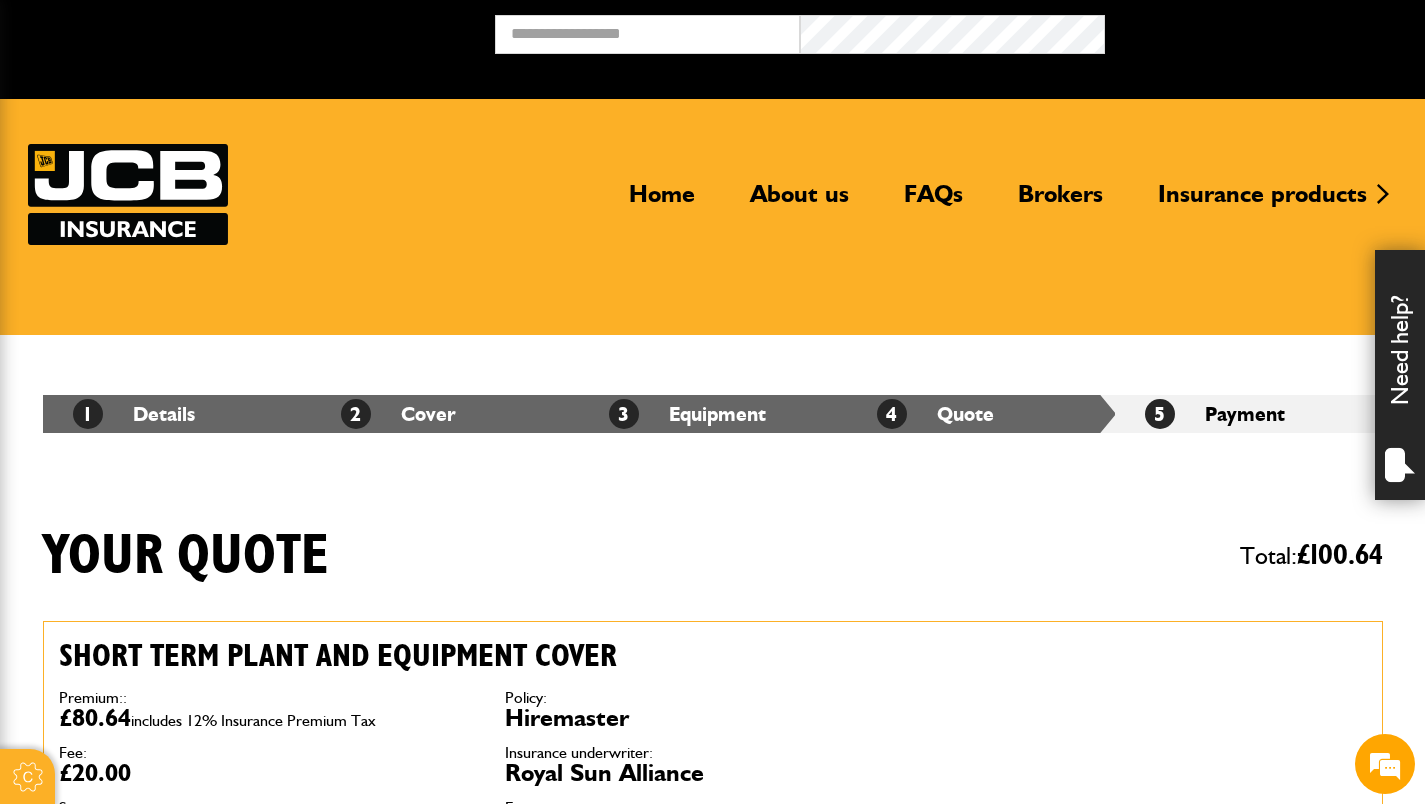 scroll, scrollTop: 0, scrollLeft: 0, axis: both 